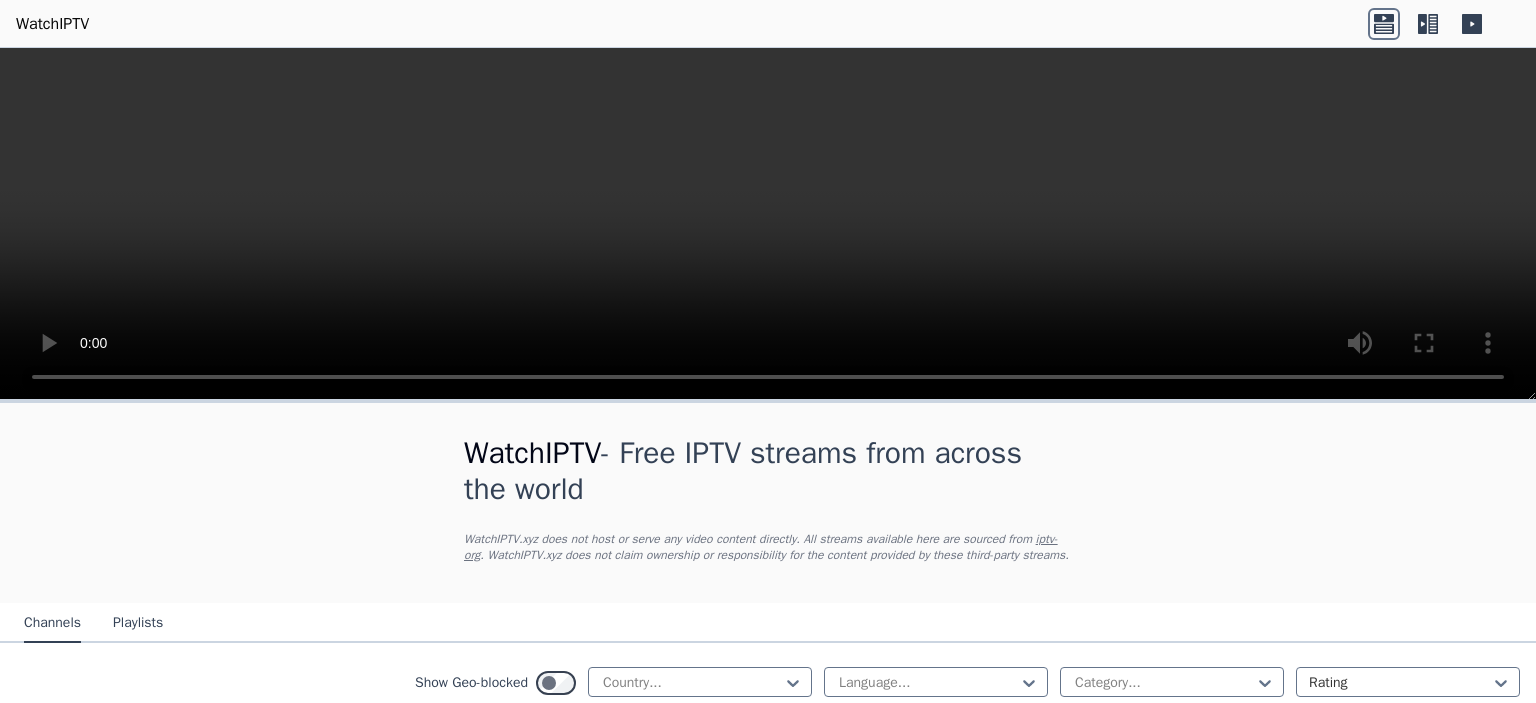 scroll, scrollTop: 0, scrollLeft: 0, axis: both 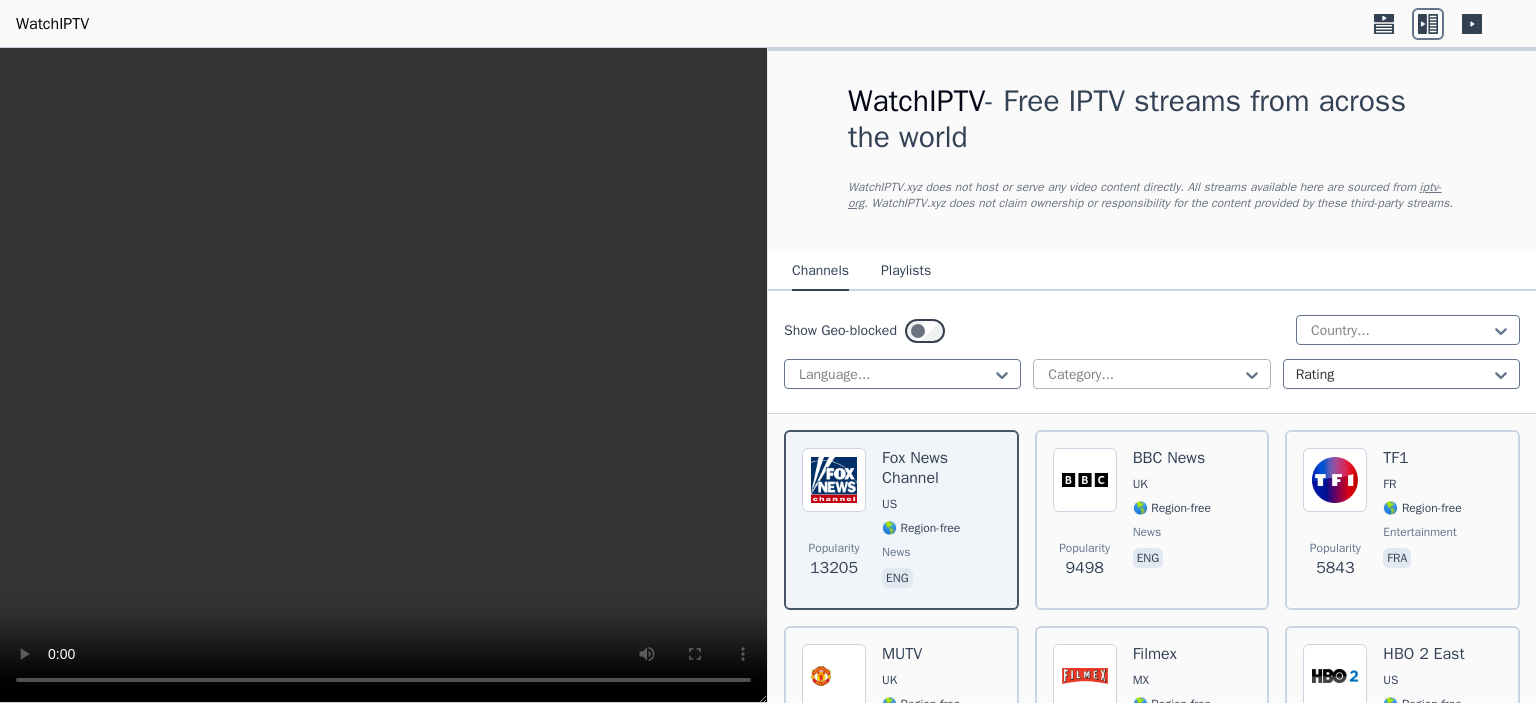 click at bounding box center [1143, 375] 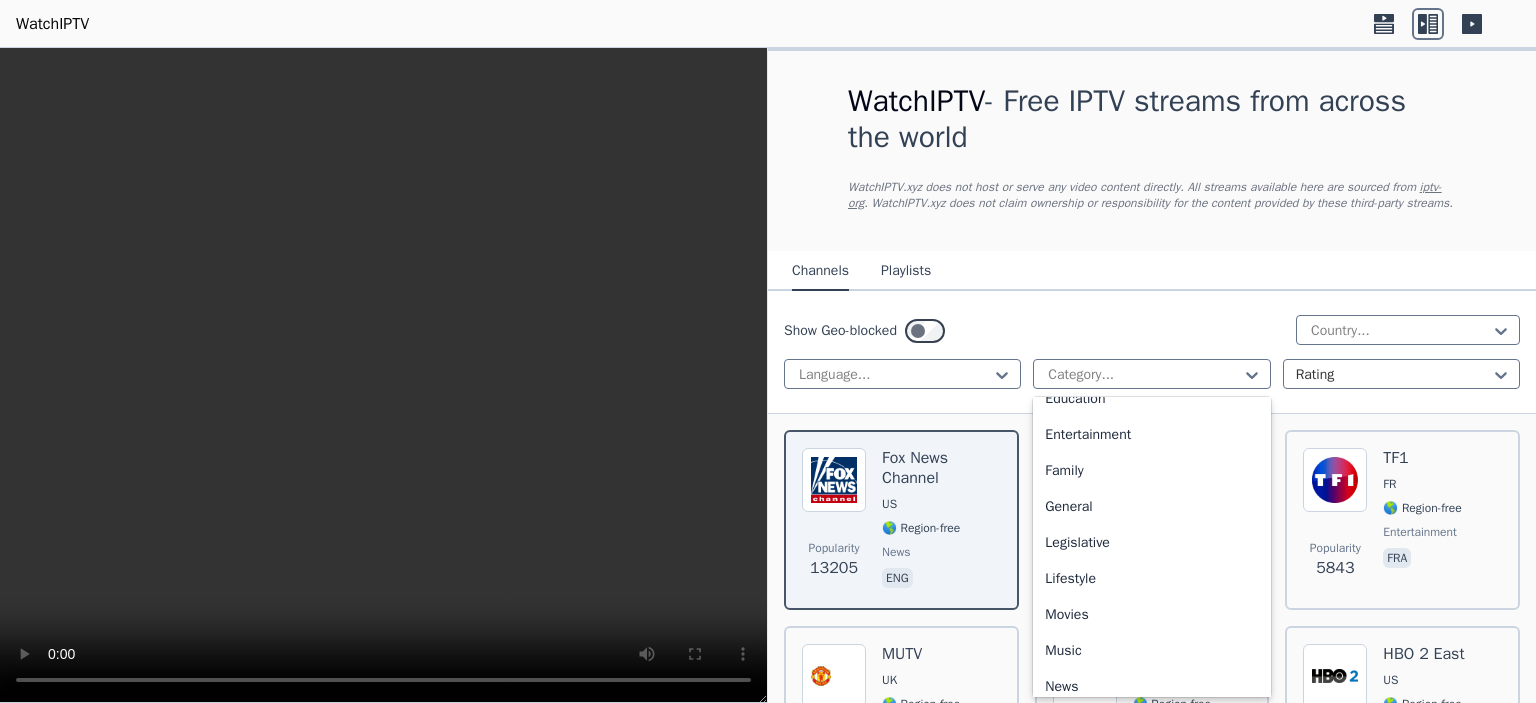 scroll, scrollTop: 500, scrollLeft: 0, axis: vertical 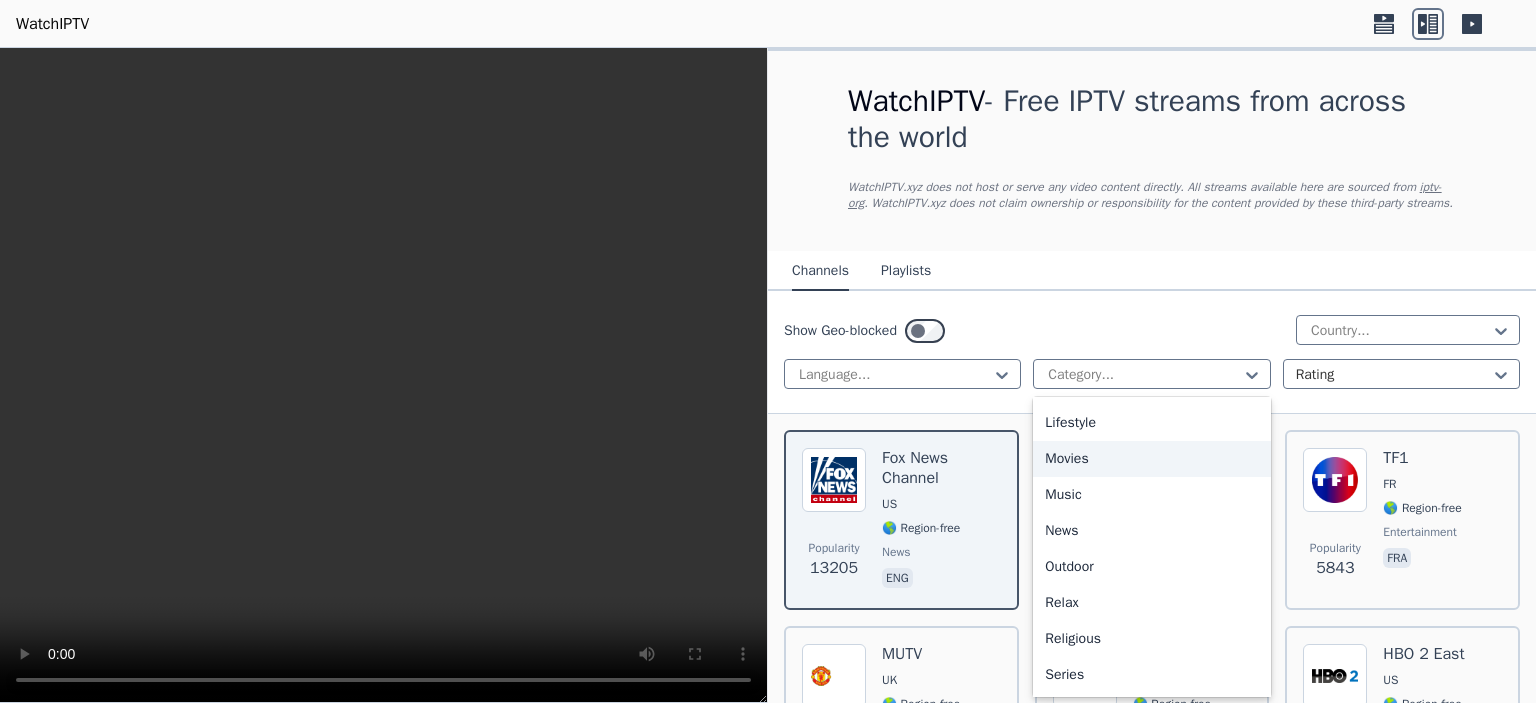 click on "Movies" at bounding box center [1151, 459] 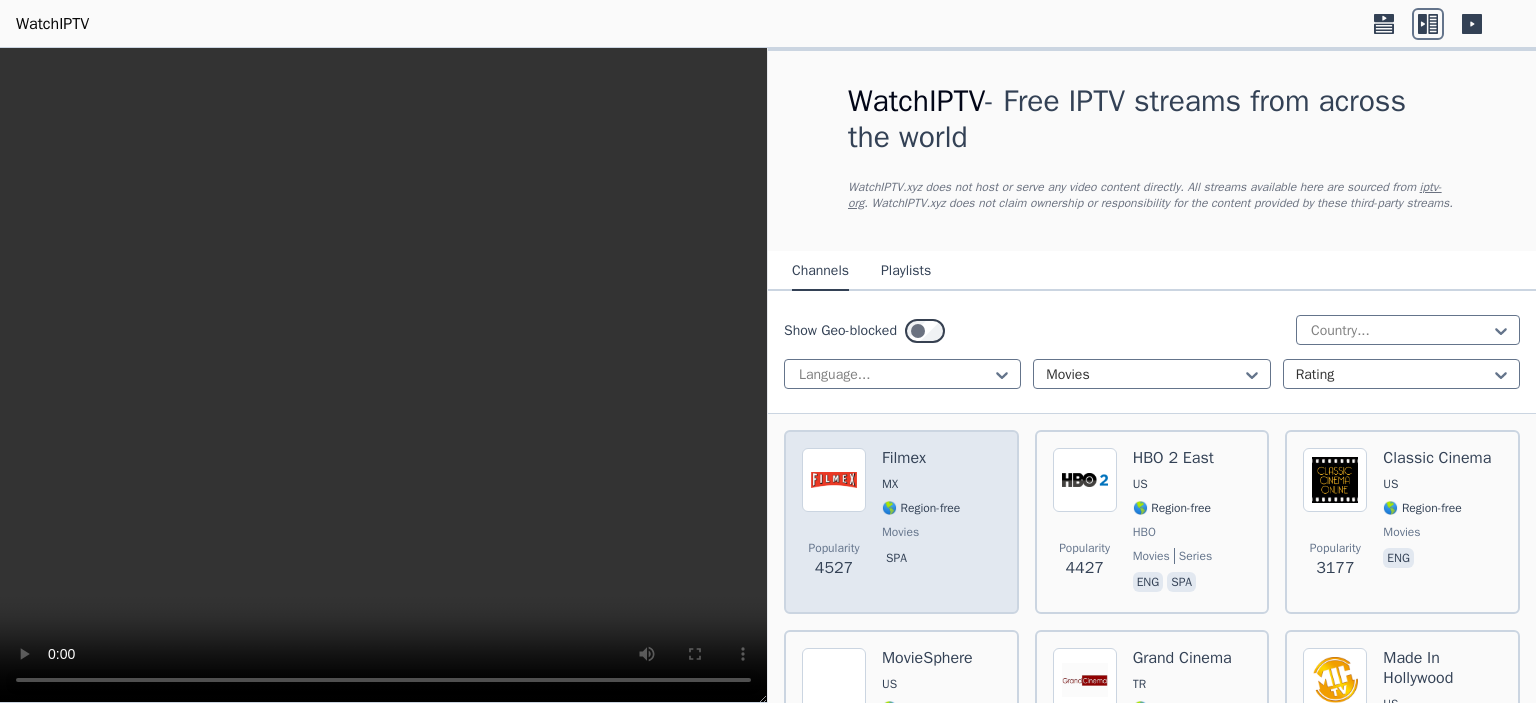 click on "Filmex MX 🌎 Region-free movies spa" at bounding box center (921, 522) 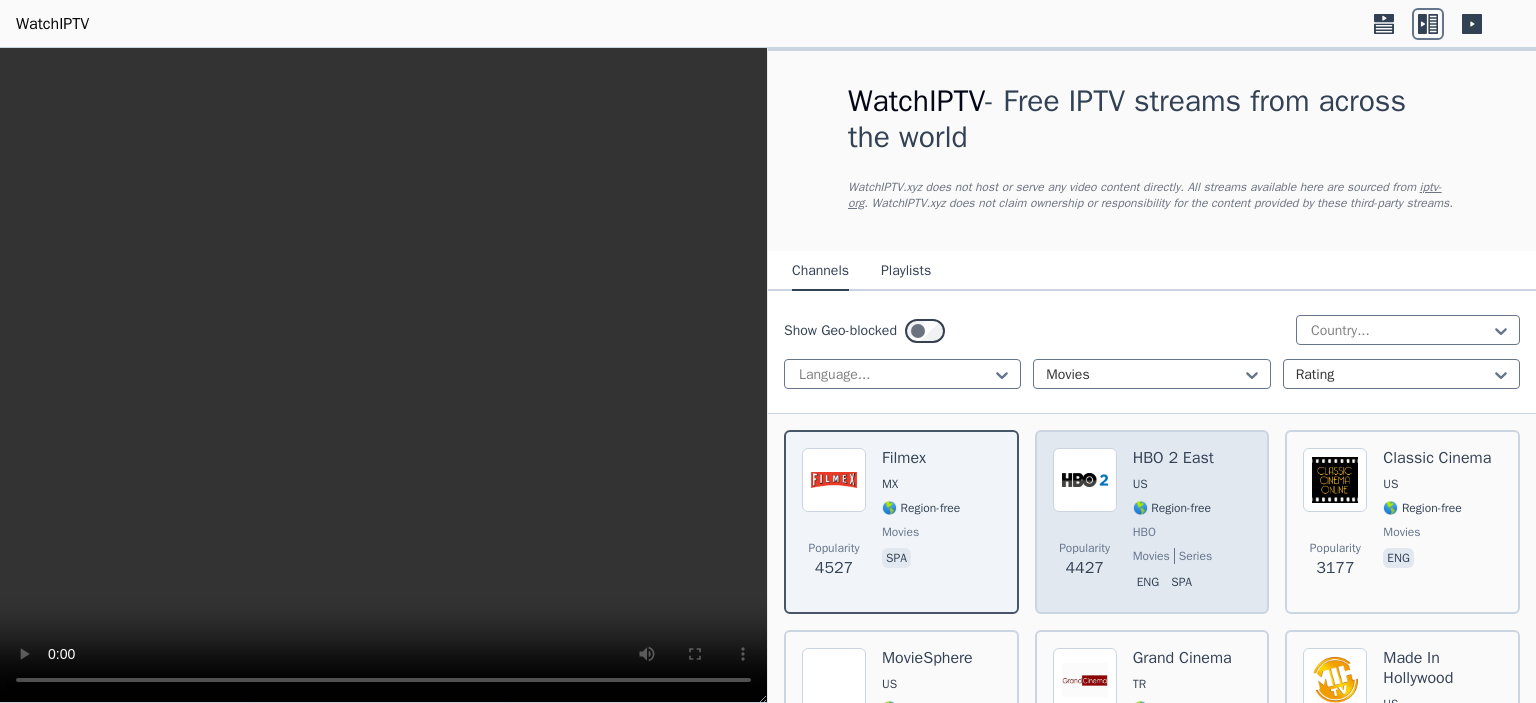 click on "🌎 Region-free" at bounding box center [1172, 508] 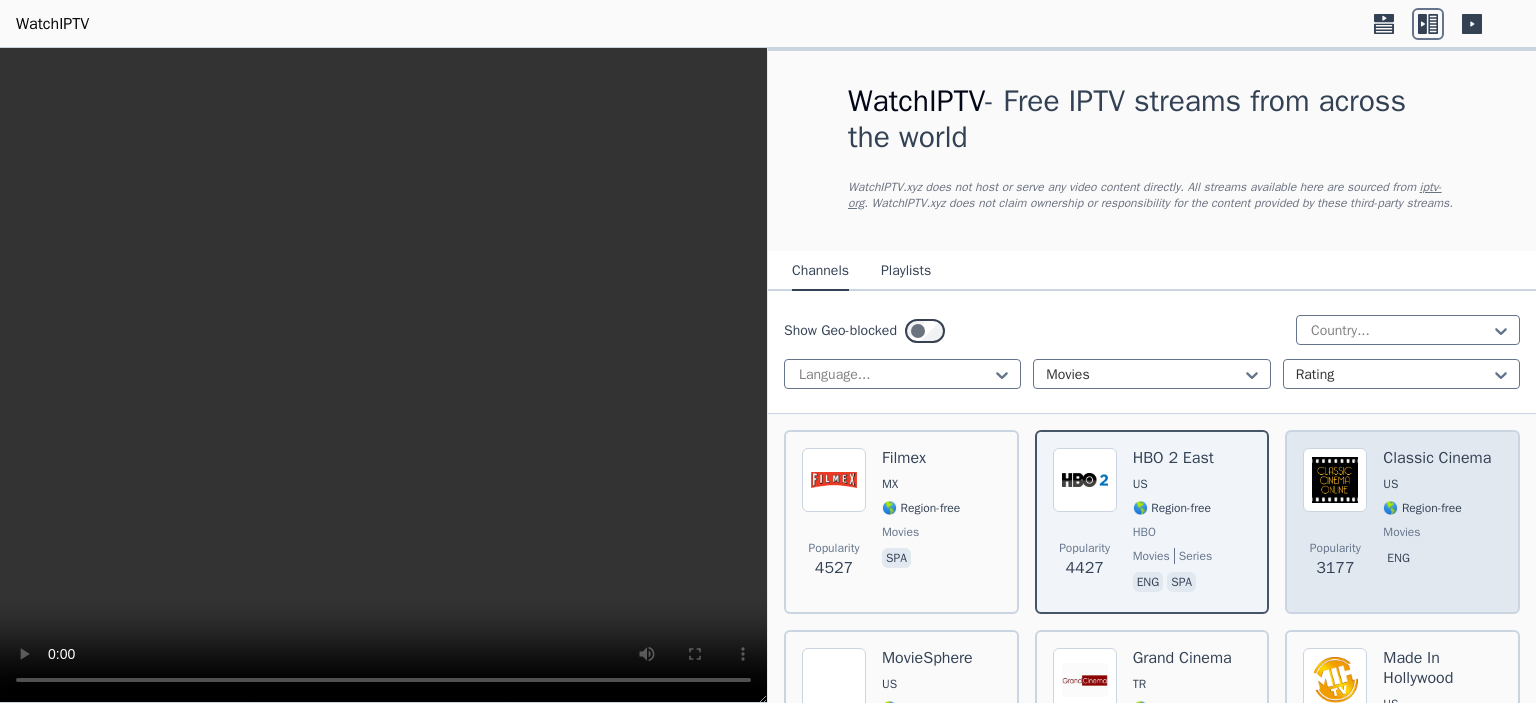 click on "🌎 Region-free" at bounding box center (1422, 508) 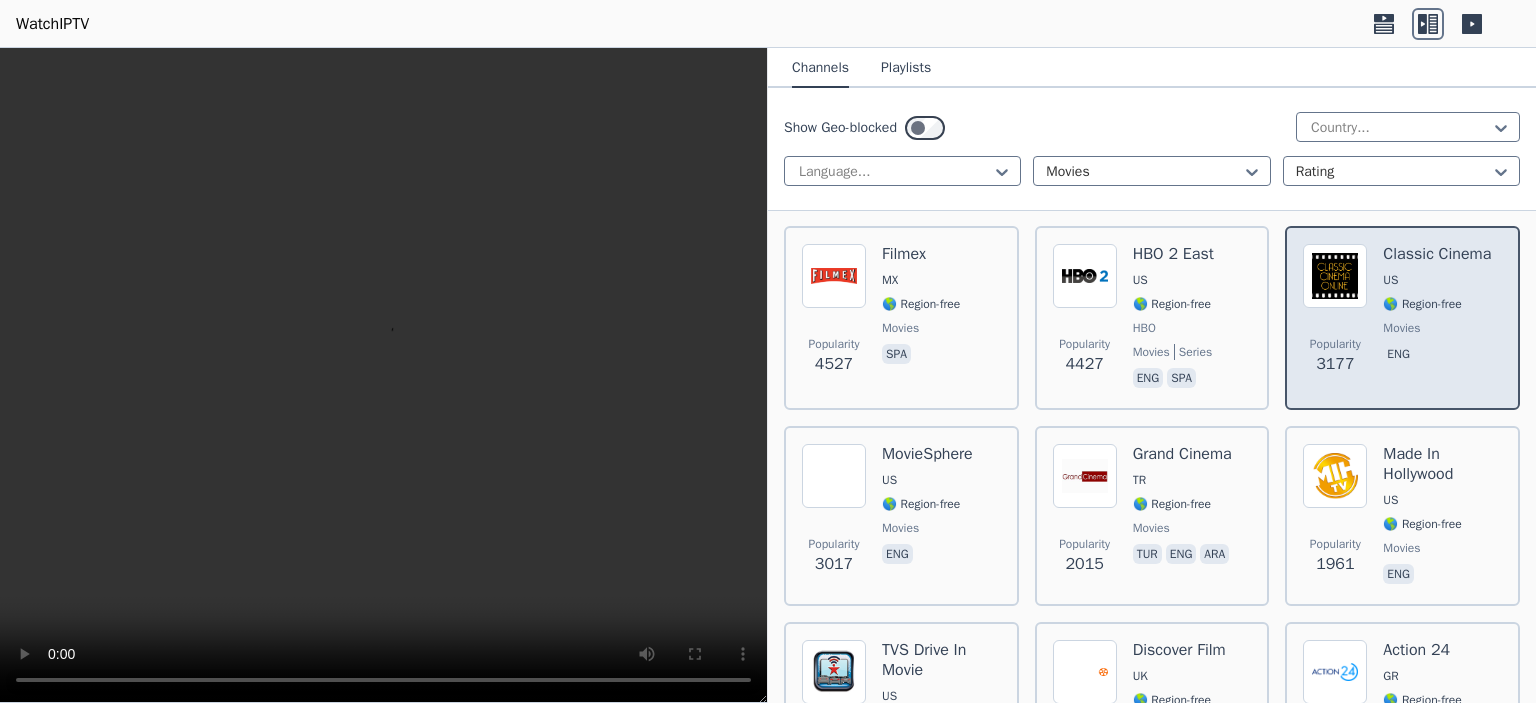 scroll, scrollTop: 300, scrollLeft: 0, axis: vertical 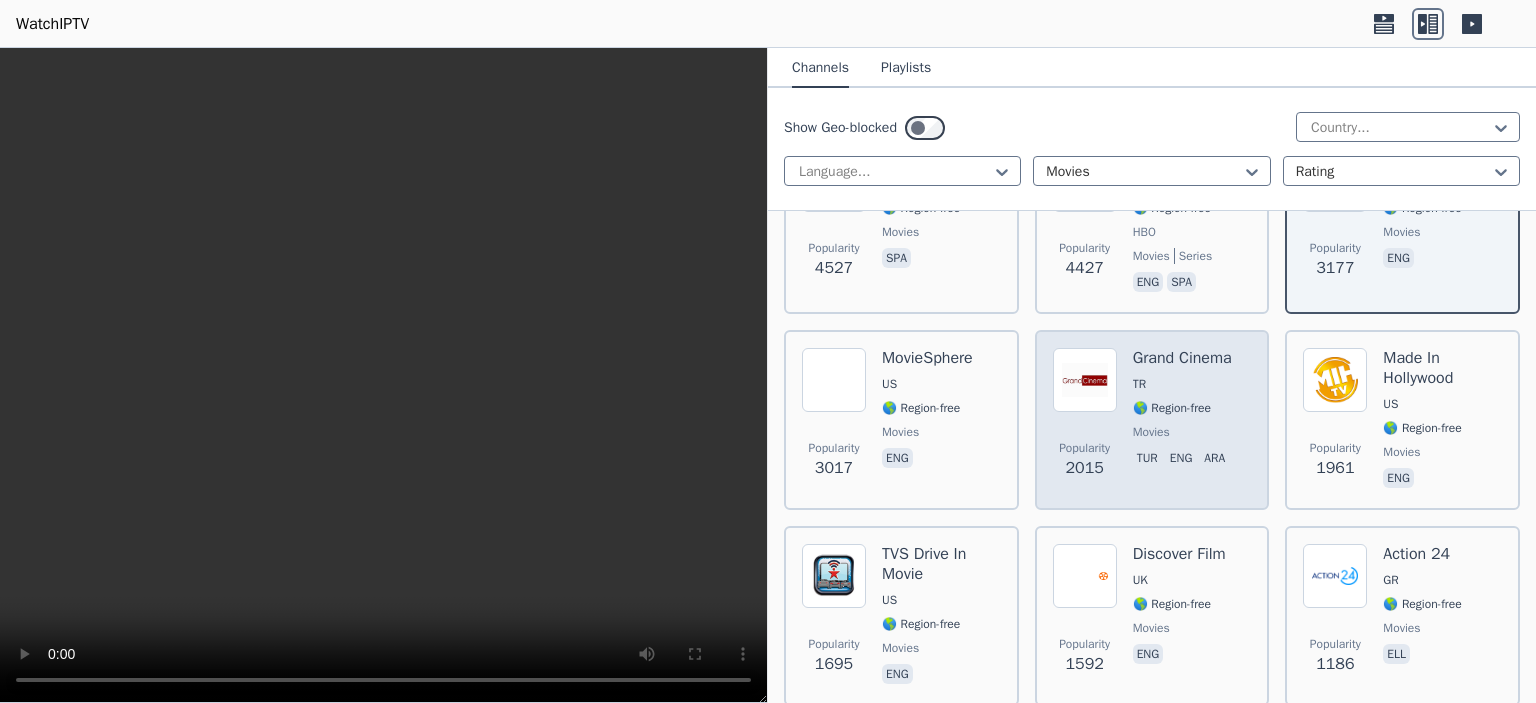 click on "movies" at bounding box center (1151, 432) 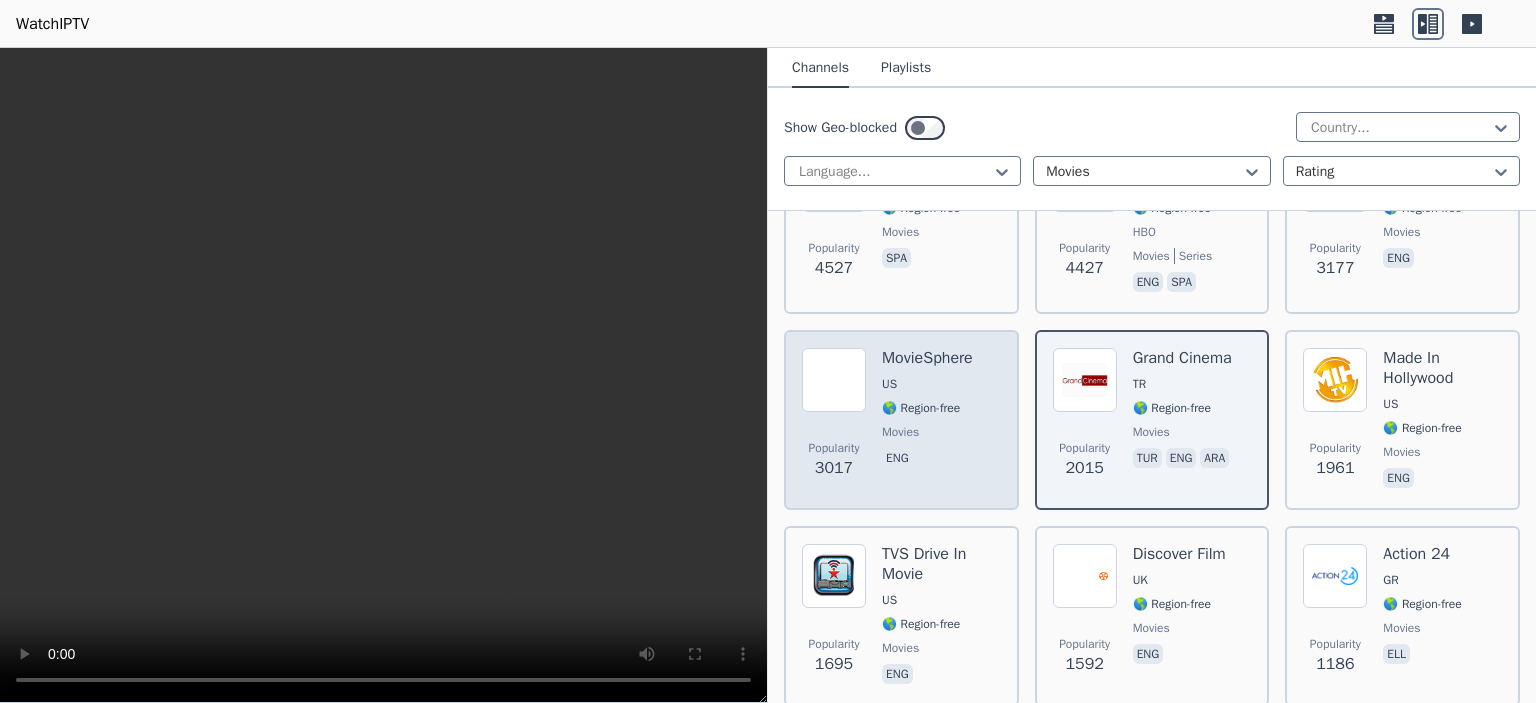 click on "eng" at bounding box center (927, 460) 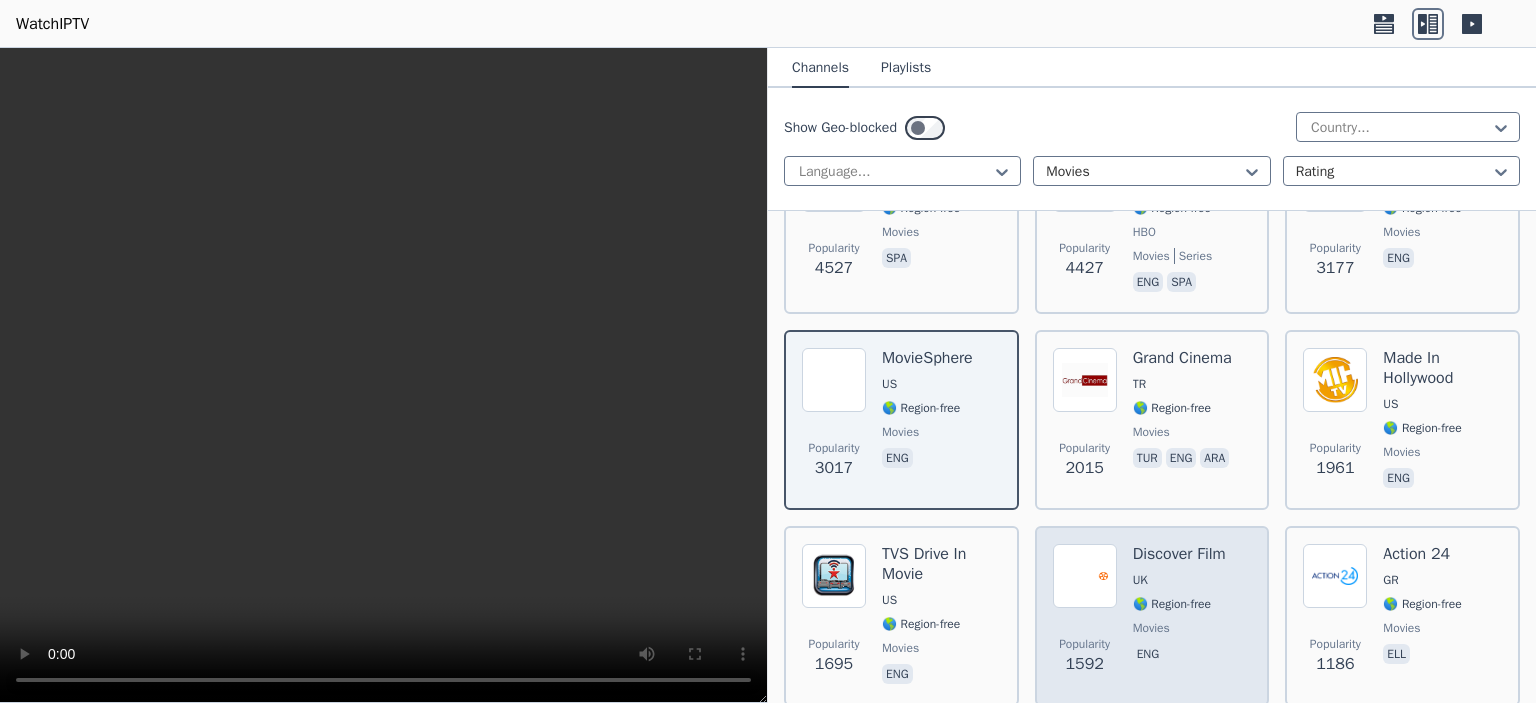 drag, startPoint x: 900, startPoint y: 581, endPoint x: 1064, endPoint y: 578, distance: 164.02744 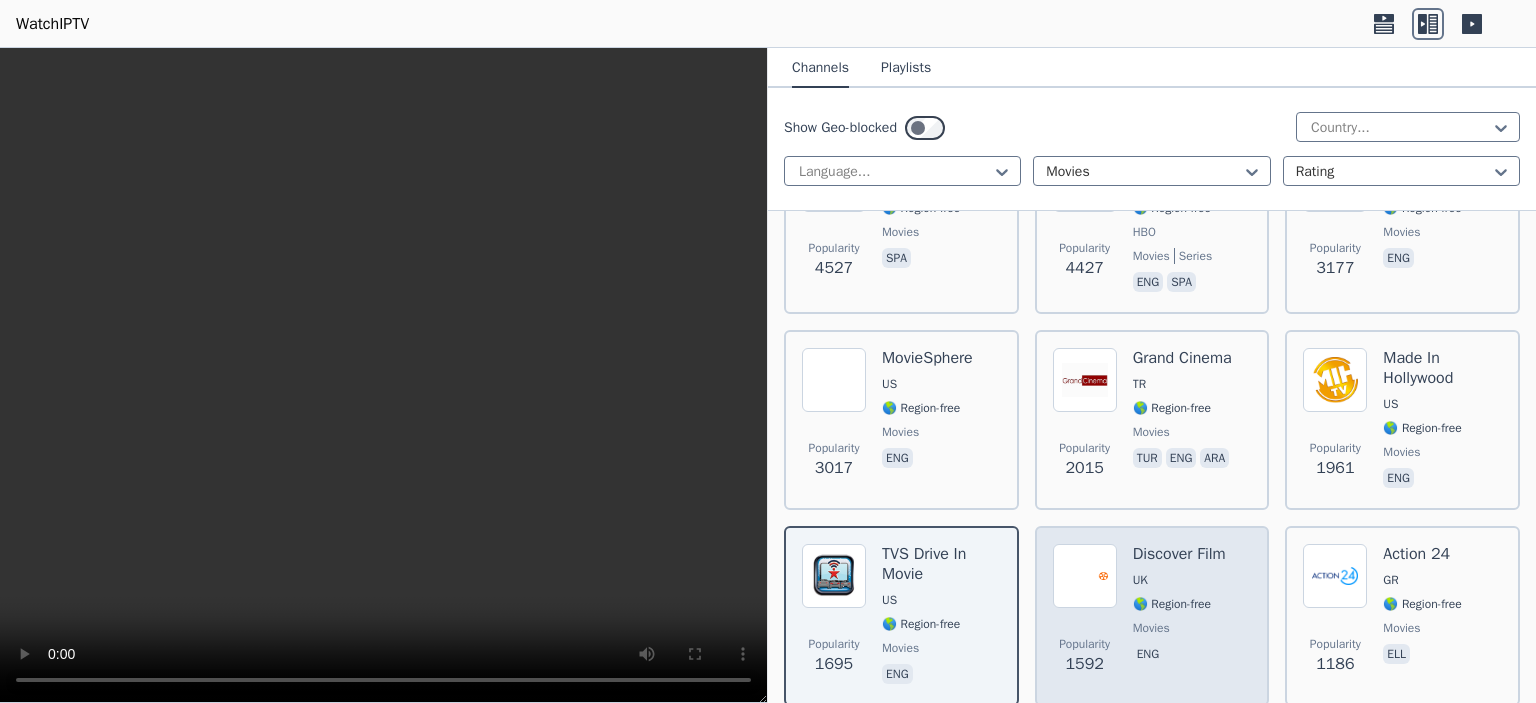 click on "movies" at bounding box center [1179, 628] 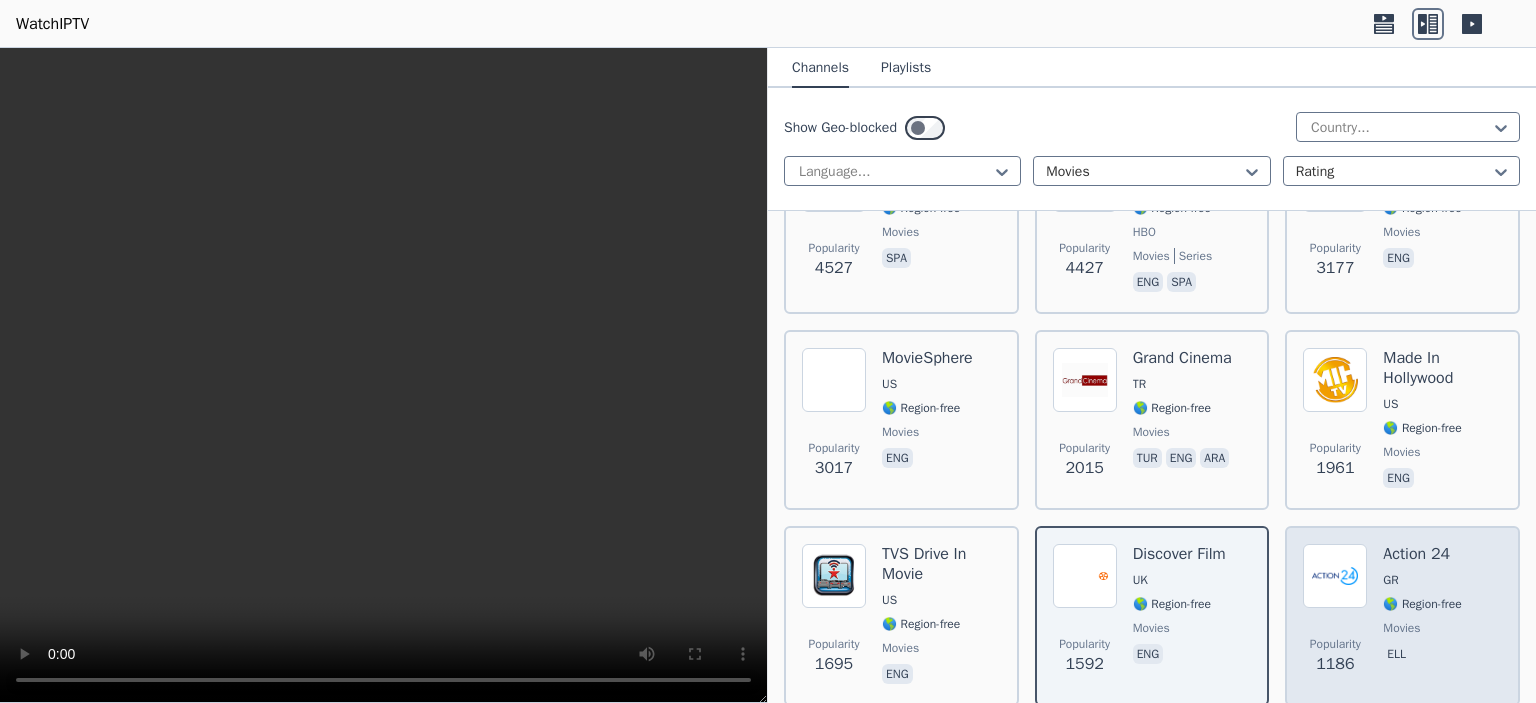 click on "Action 24 GR 🌎 Region-free movies ell" at bounding box center [1422, 616] 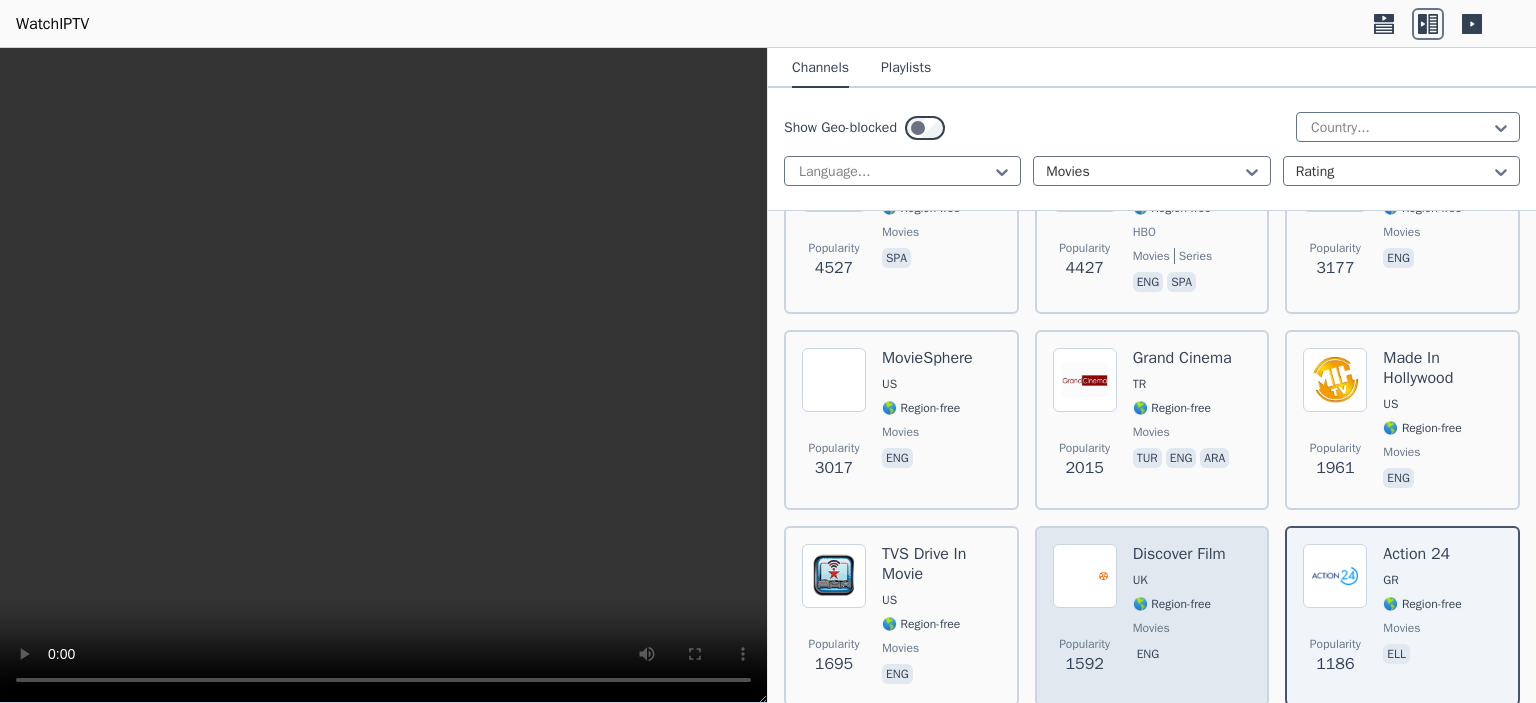 click on "Discover Film UK 🌎 Region-free movies eng" at bounding box center [1179, 616] 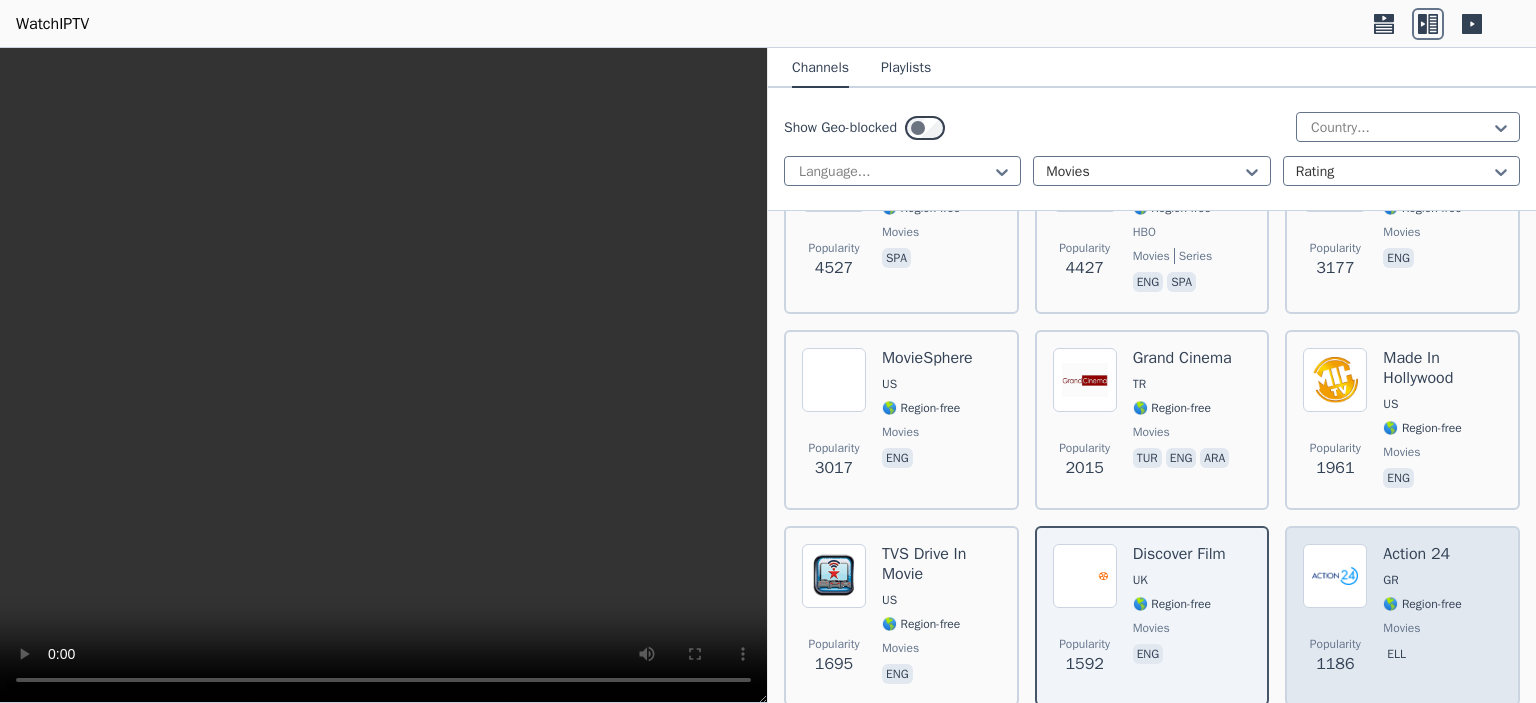 click on "🌎 Region-free" at bounding box center (1422, 604) 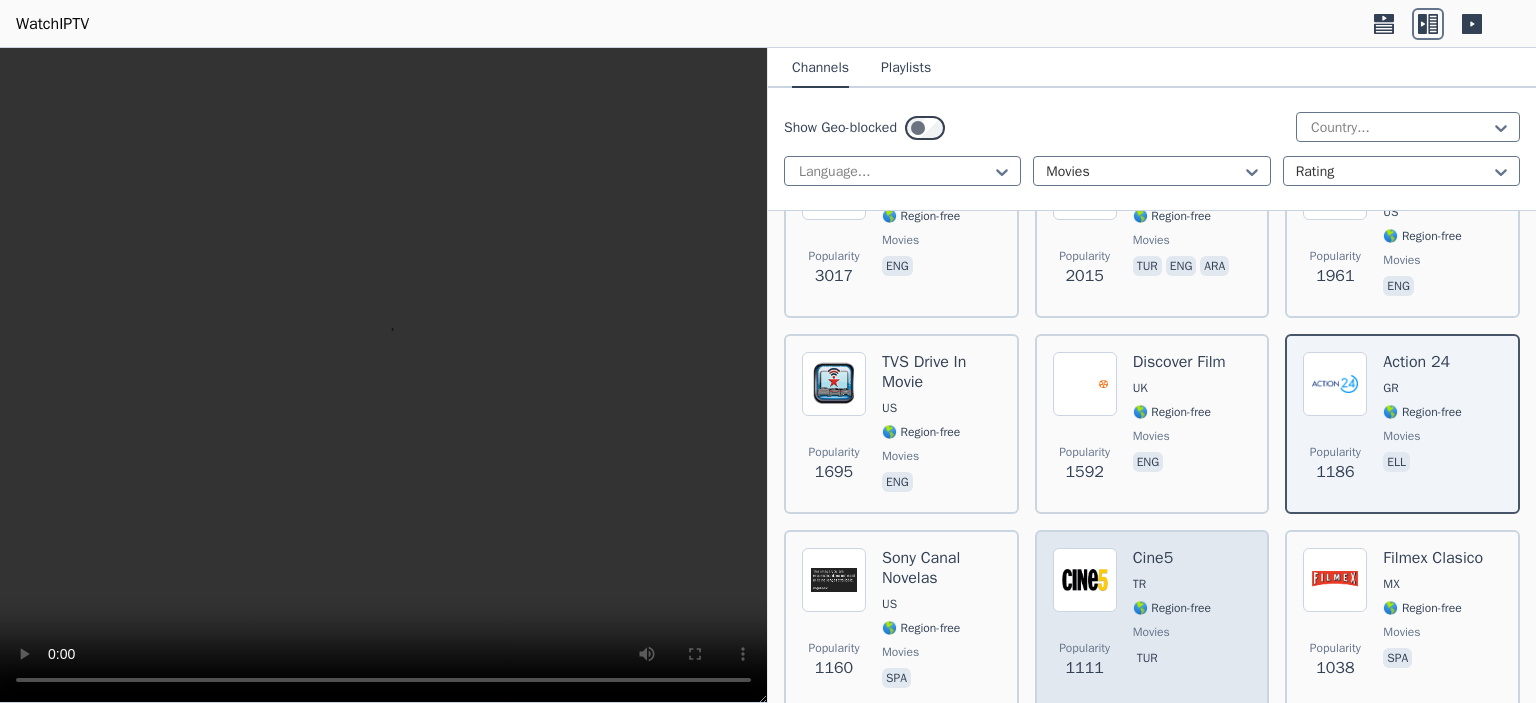 scroll, scrollTop: 500, scrollLeft: 0, axis: vertical 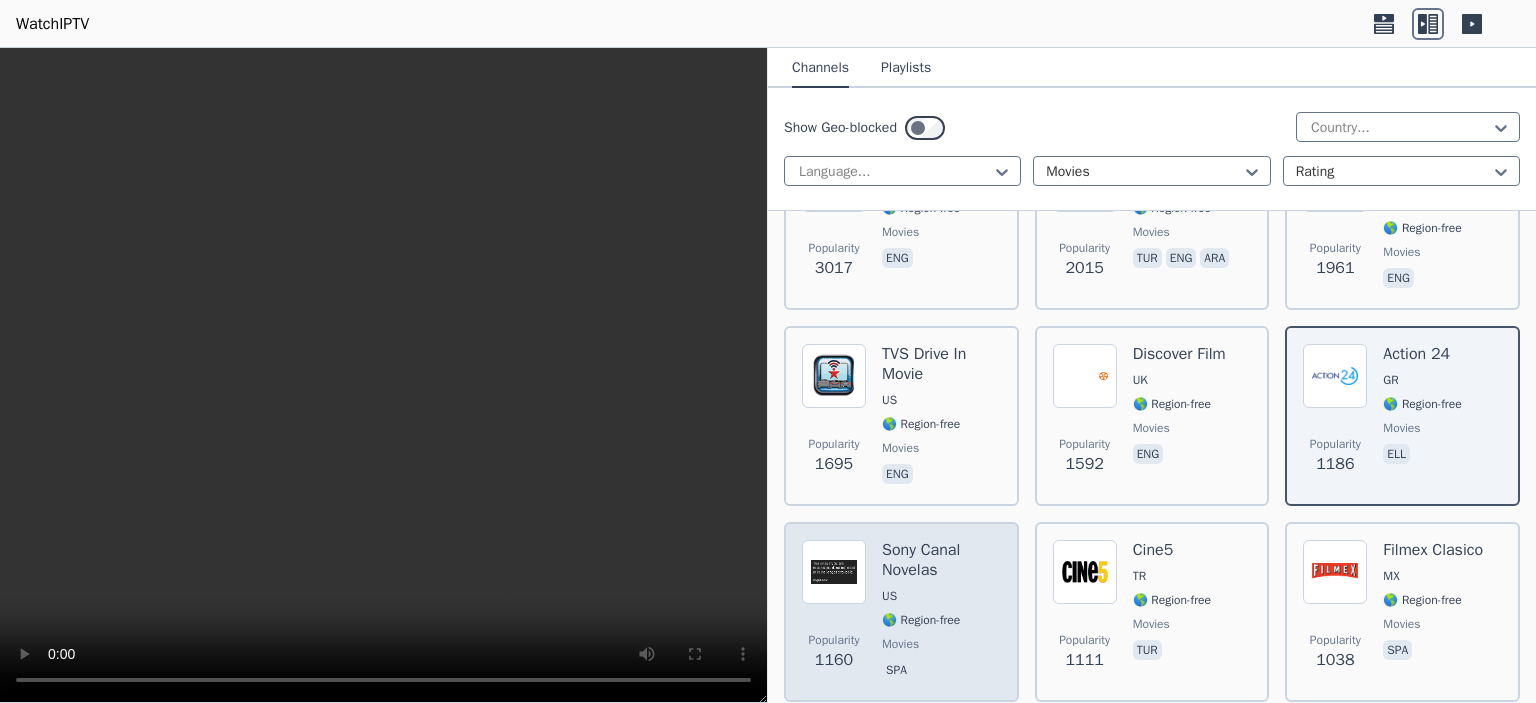 click on "US" at bounding box center [941, 596] 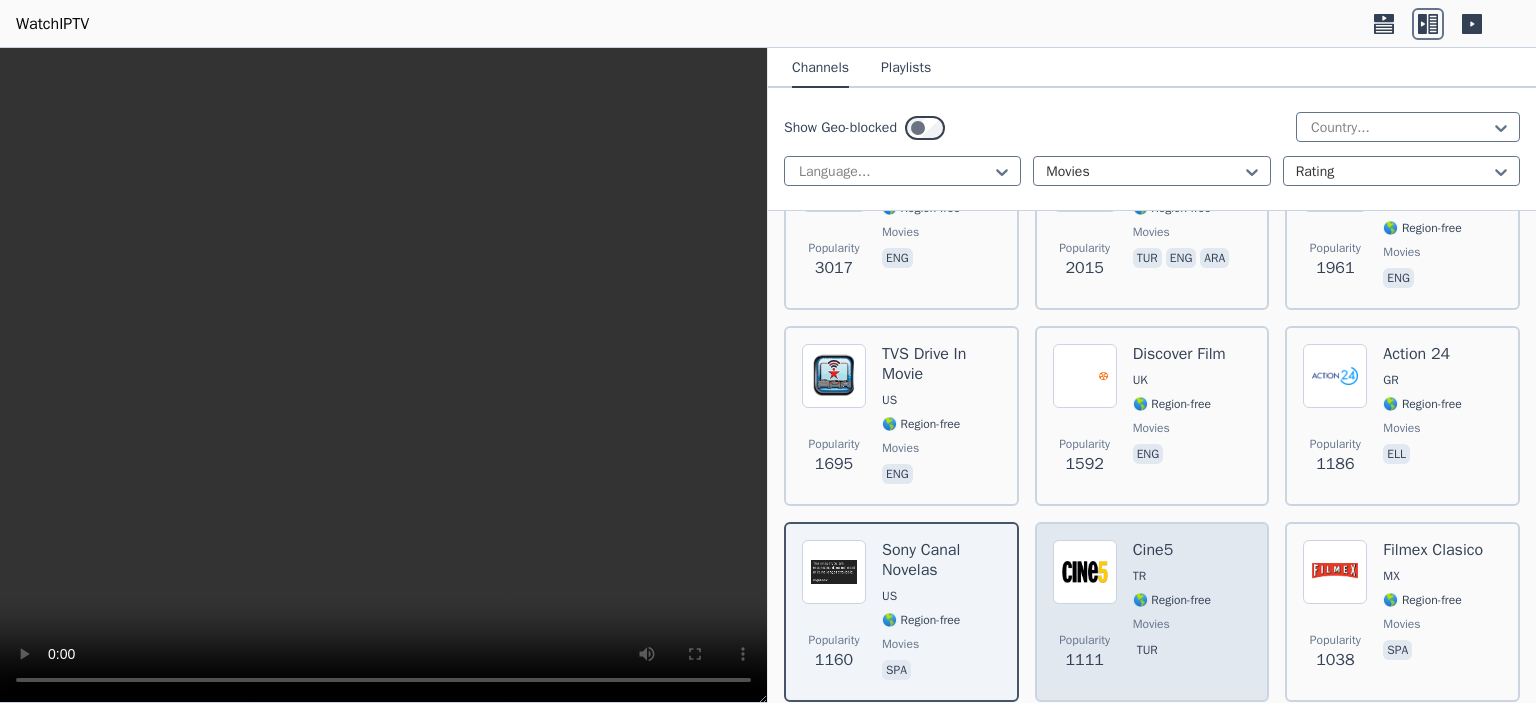 drag, startPoint x: 1205, startPoint y: 612, endPoint x: 1244, endPoint y: 611, distance: 39.012817 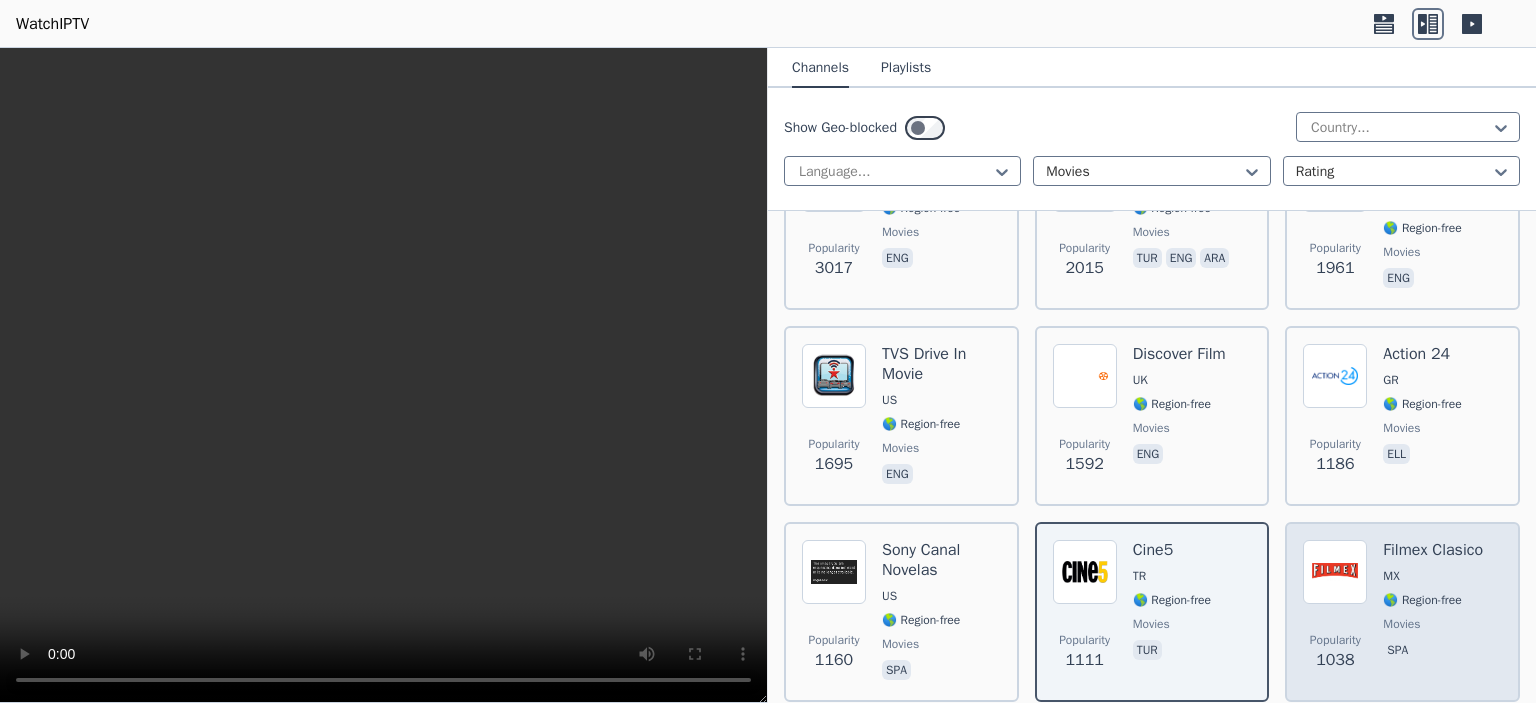 click on "Filmex Clasico MX 🌎 Region-free movies spa" at bounding box center [1433, 612] 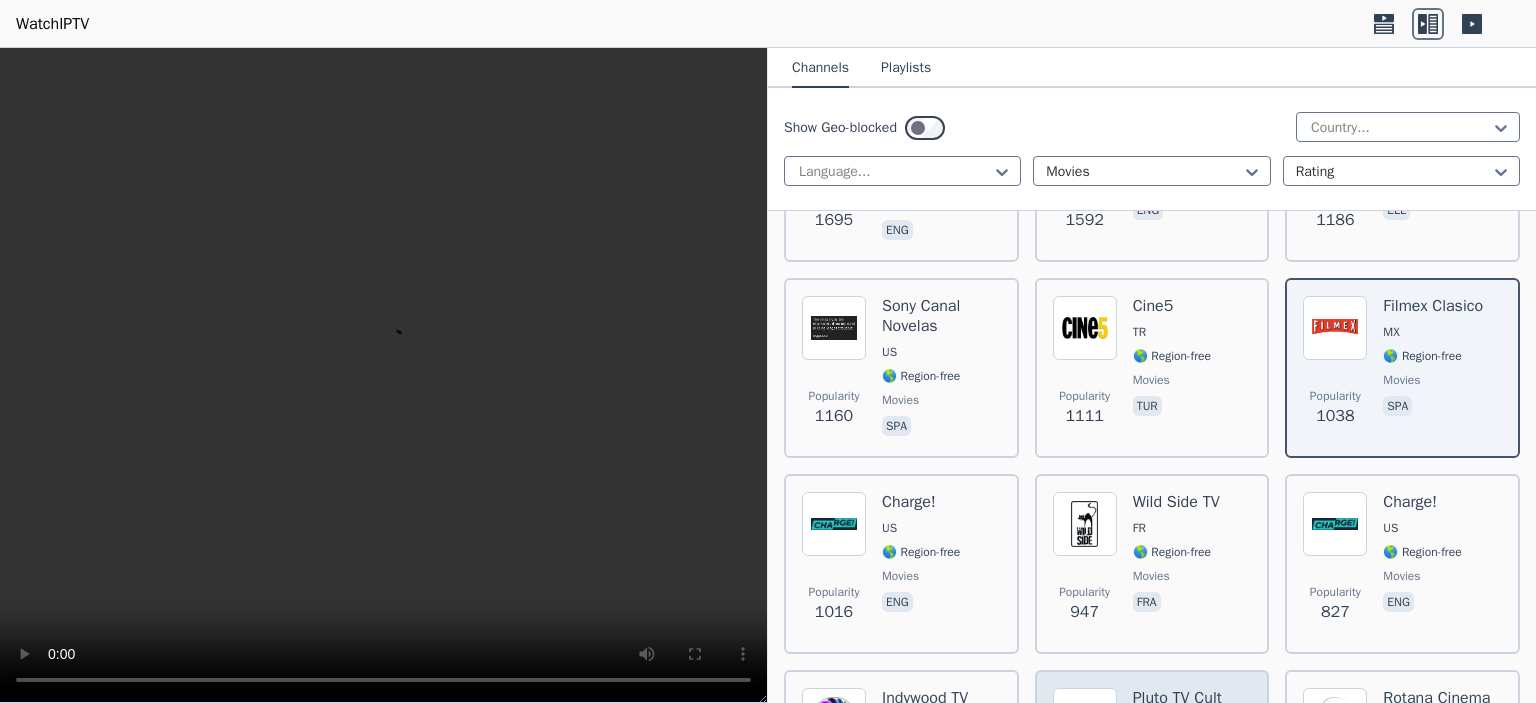 scroll, scrollTop: 700, scrollLeft: 0, axis: vertical 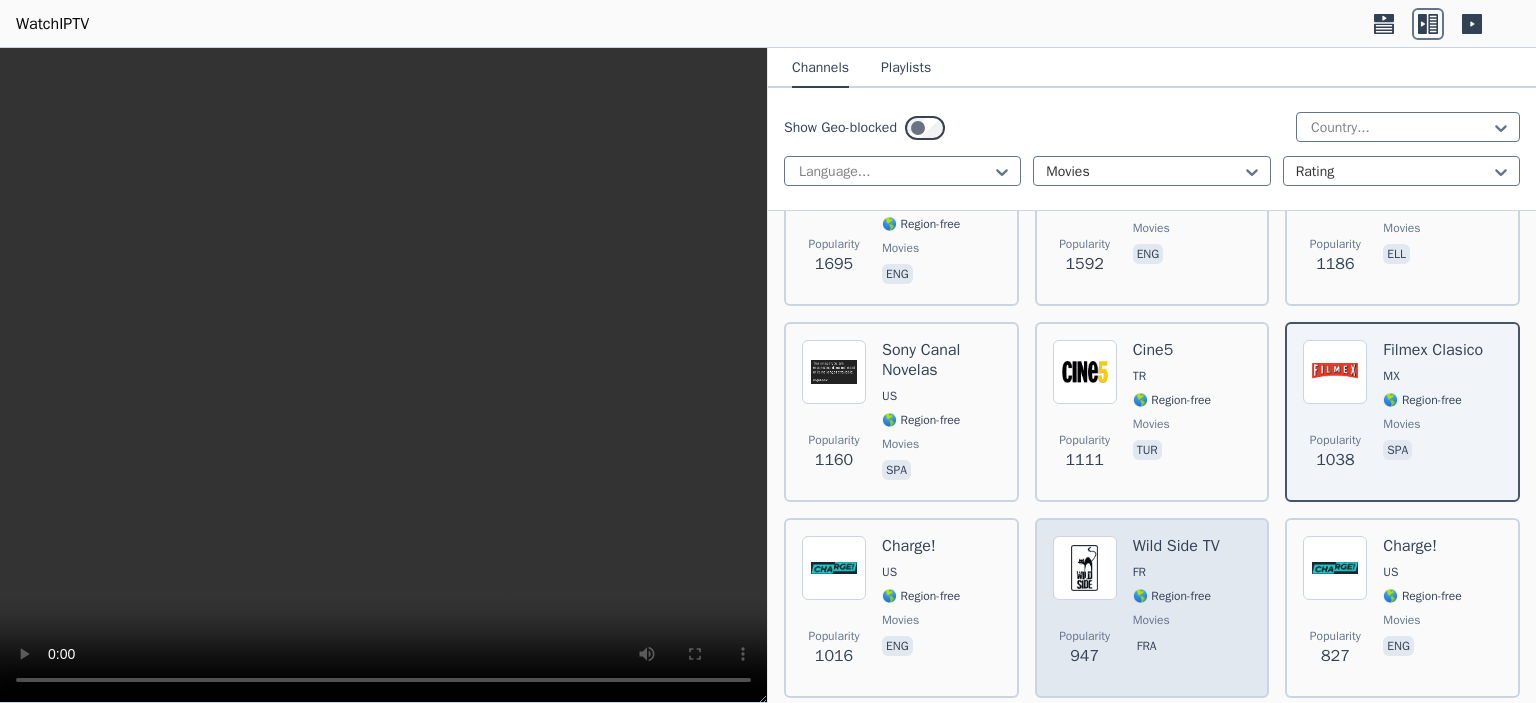 click on "FR" at bounding box center [1176, 572] 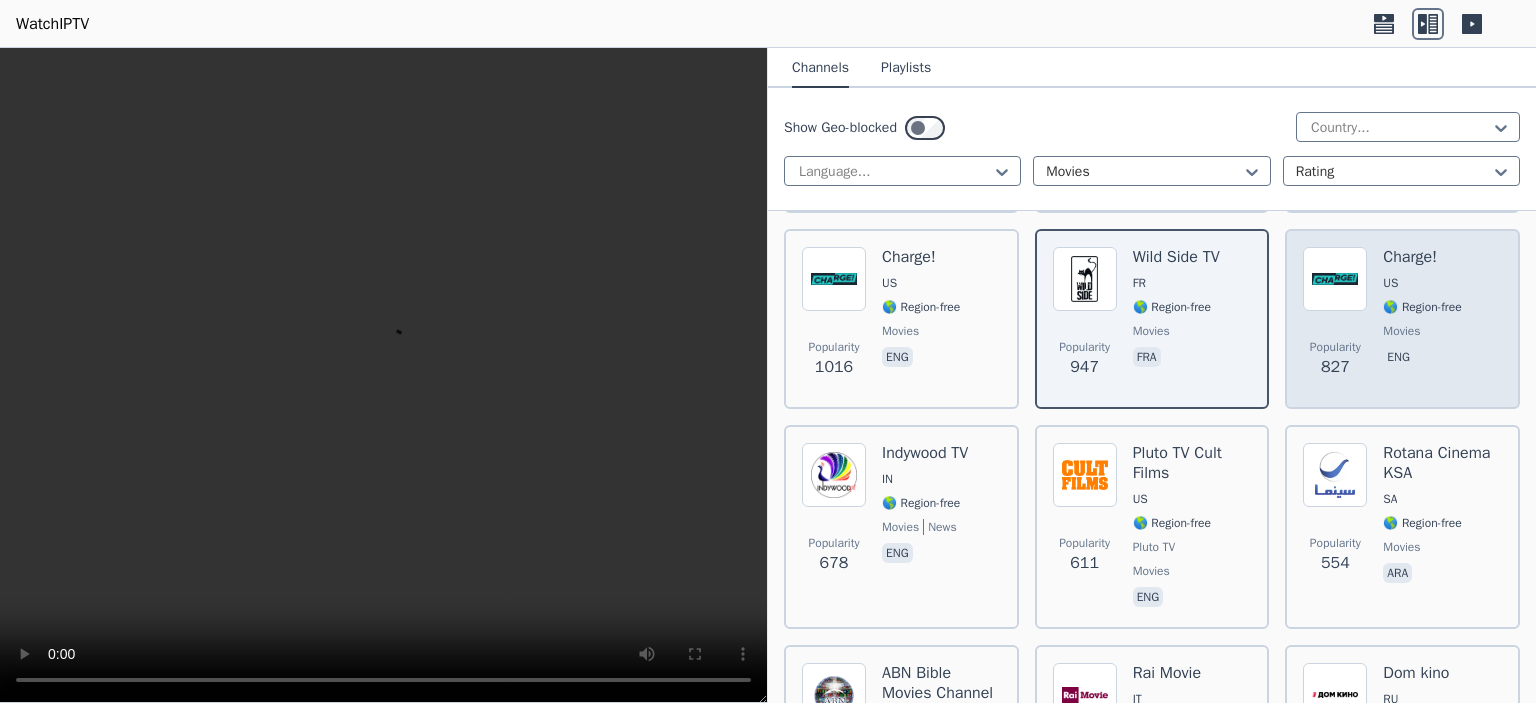 scroll, scrollTop: 1000, scrollLeft: 0, axis: vertical 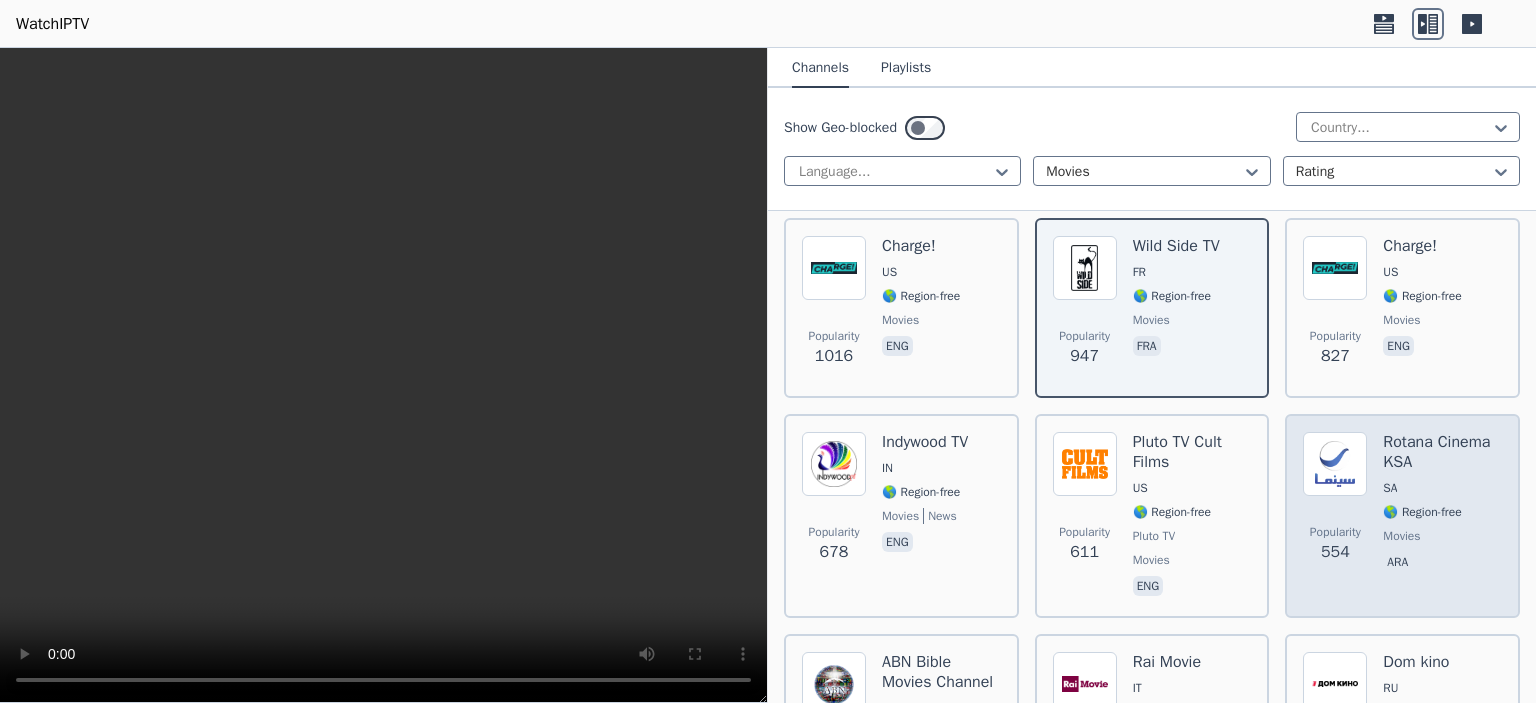 drag, startPoint x: 1383, startPoint y: 531, endPoint x: 1303, endPoint y: 535, distance: 80.09994 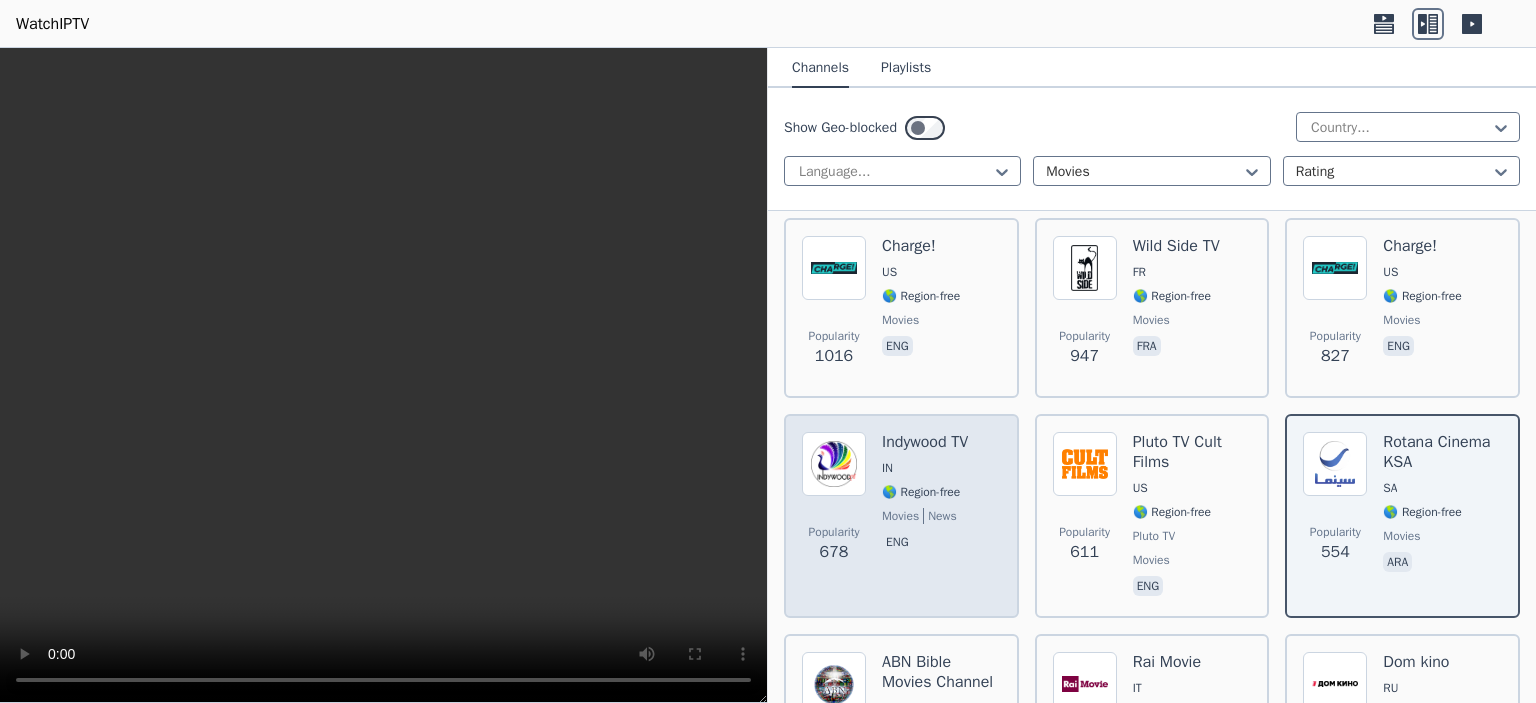 click on "Indywood TV IN 🌎 Region-free movies news eng" at bounding box center (925, 516) 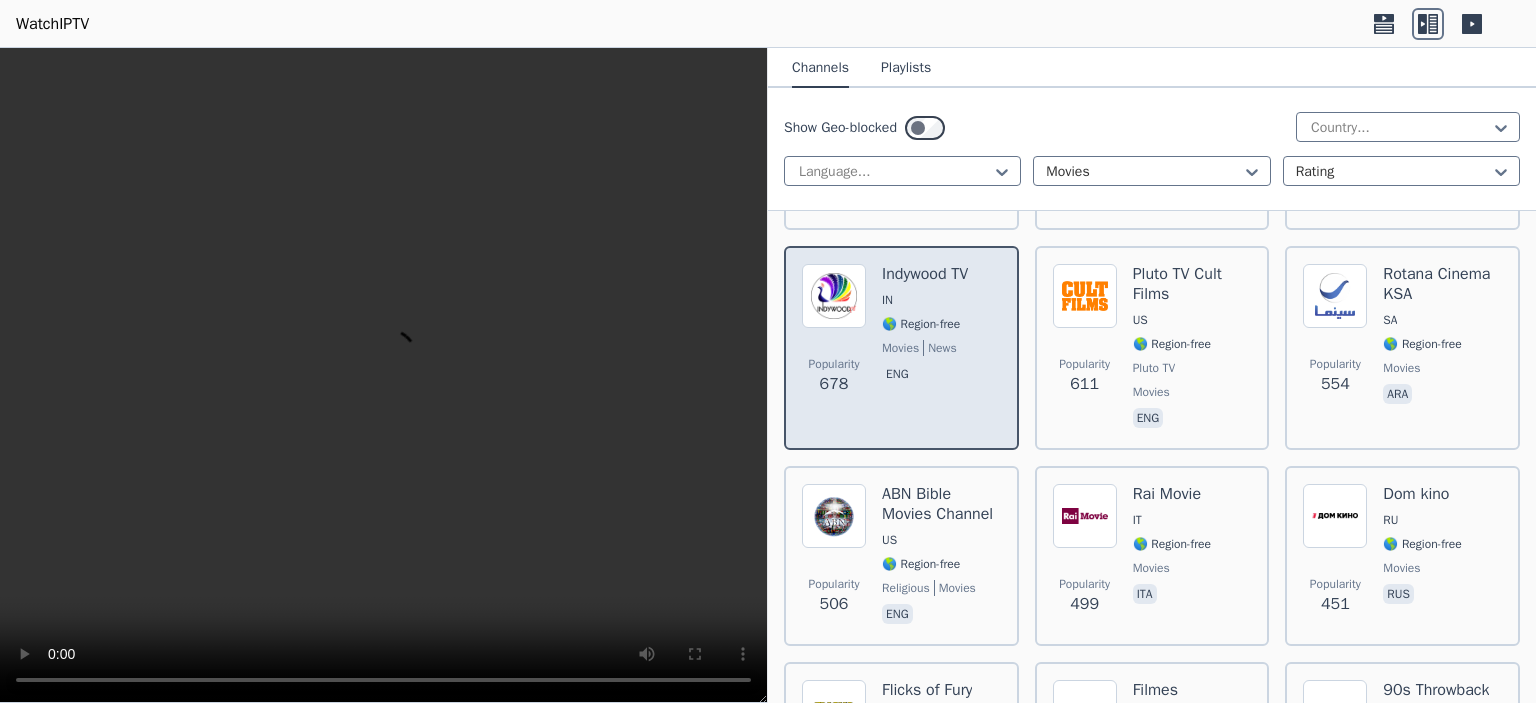 scroll, scrollTop: 1300, scrollLeft: 0, axis: vertical 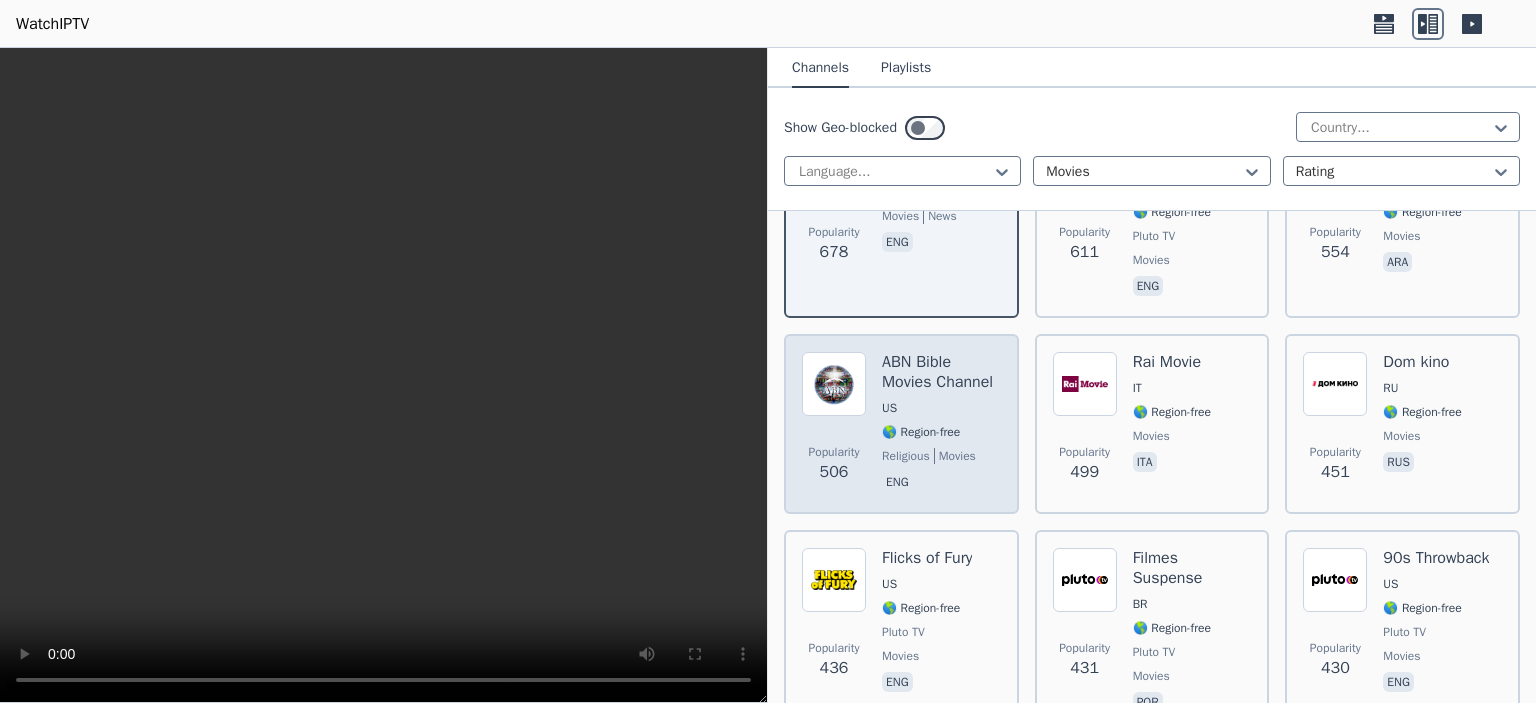 click on "🌎 Region-free" at bounding box center (921, 432) 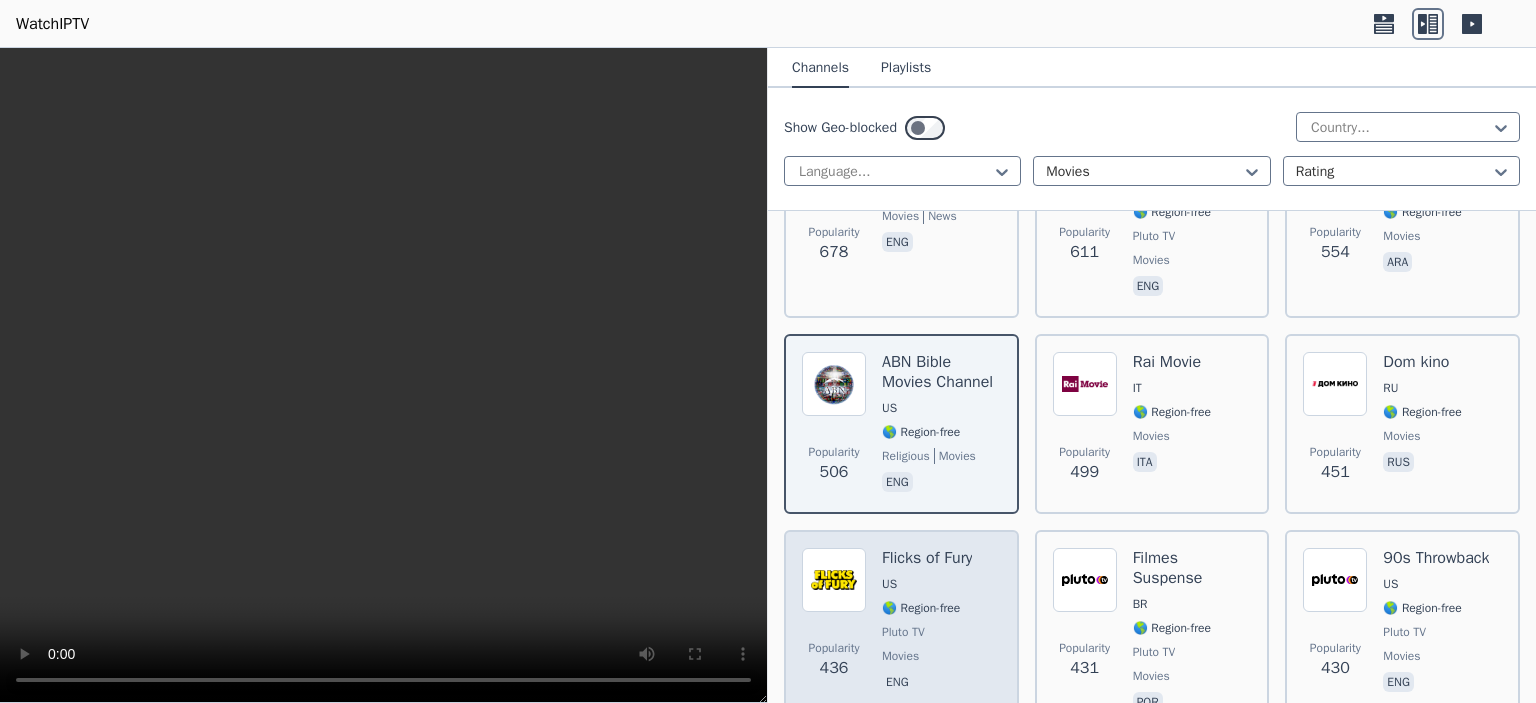 click on "Flicks of Fury US 🌎 Region-free Pluto TV movies eng" at bounding box center [927, 632] 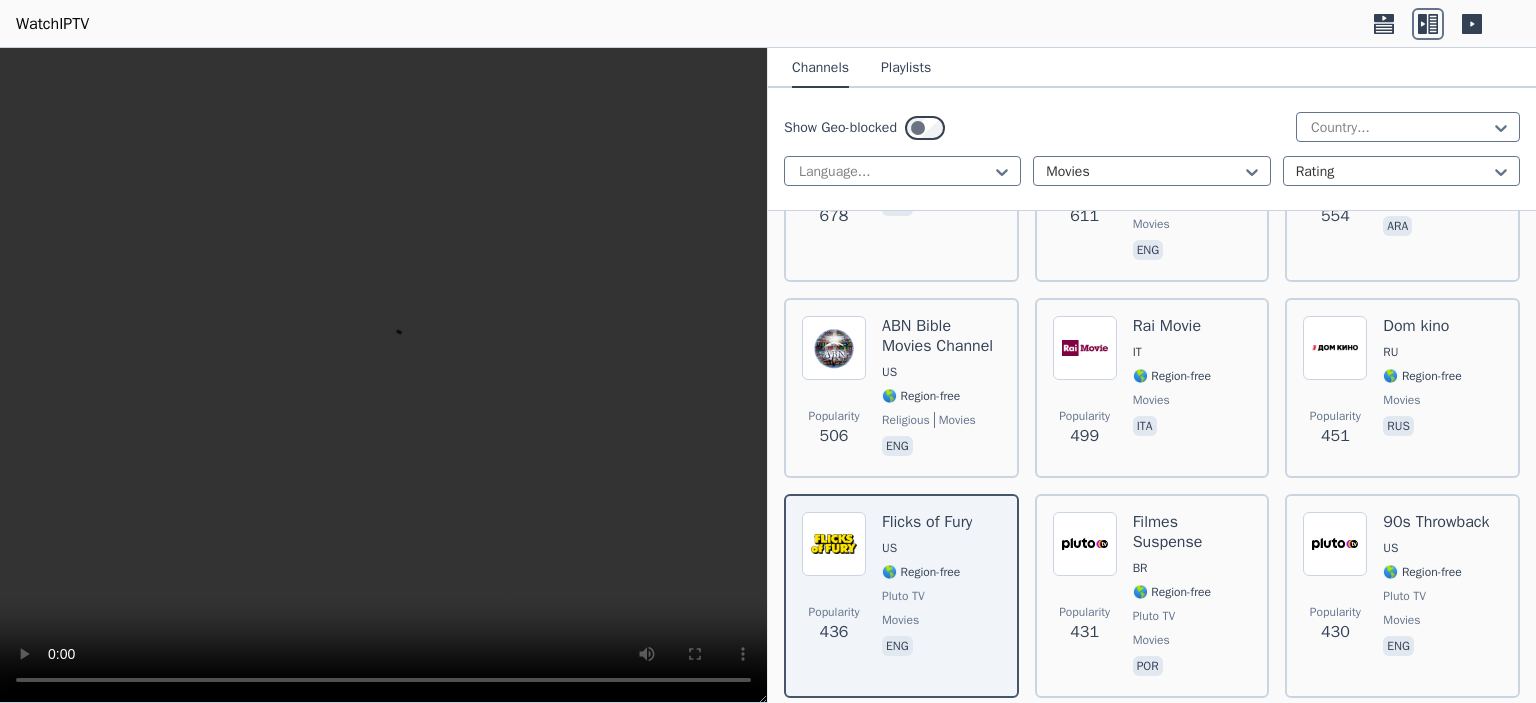 scroll, scrollTop: 1600, scrollLeft: 0, axis: vertical 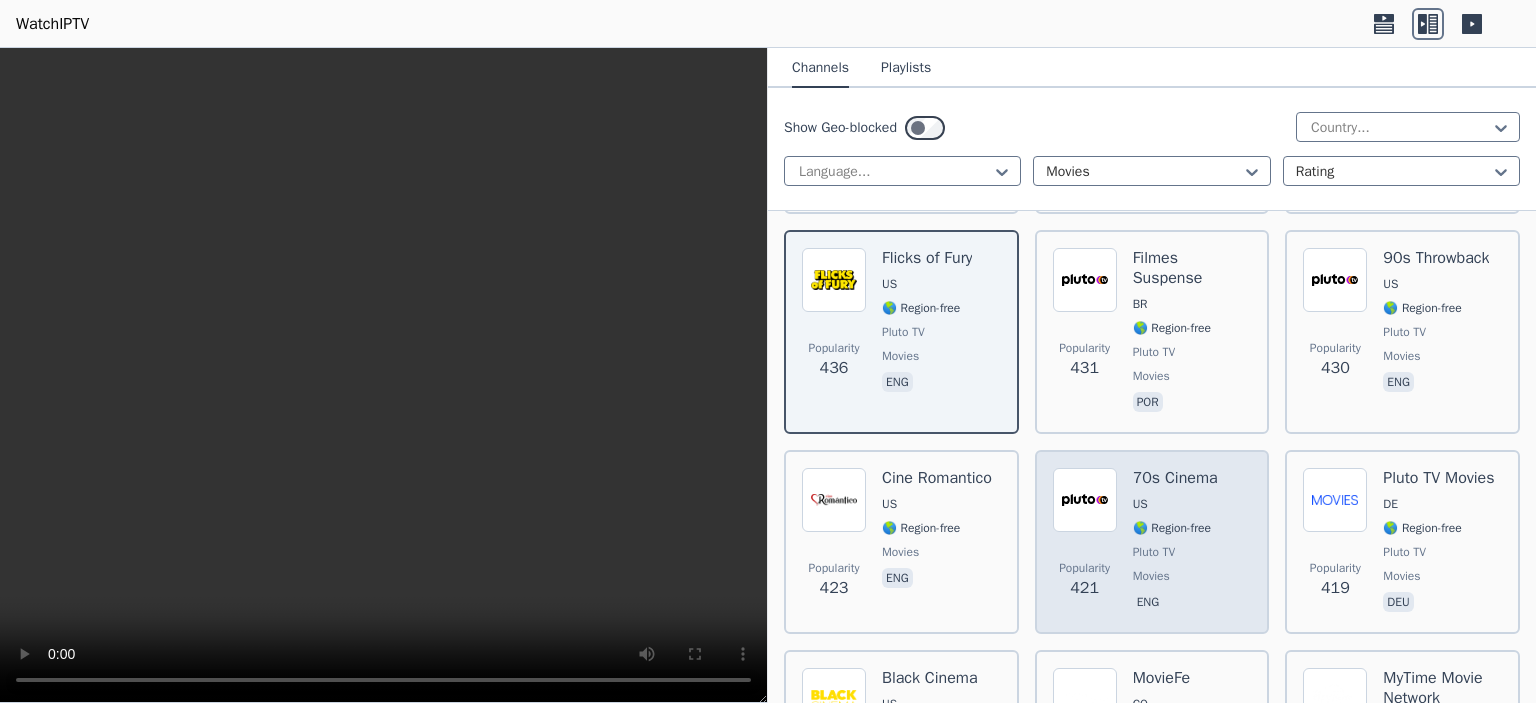 drag, startPoint x: 1132, startPoint y: 555, endPoint x: 1100, endPoint y: 560, distance: 32.38827 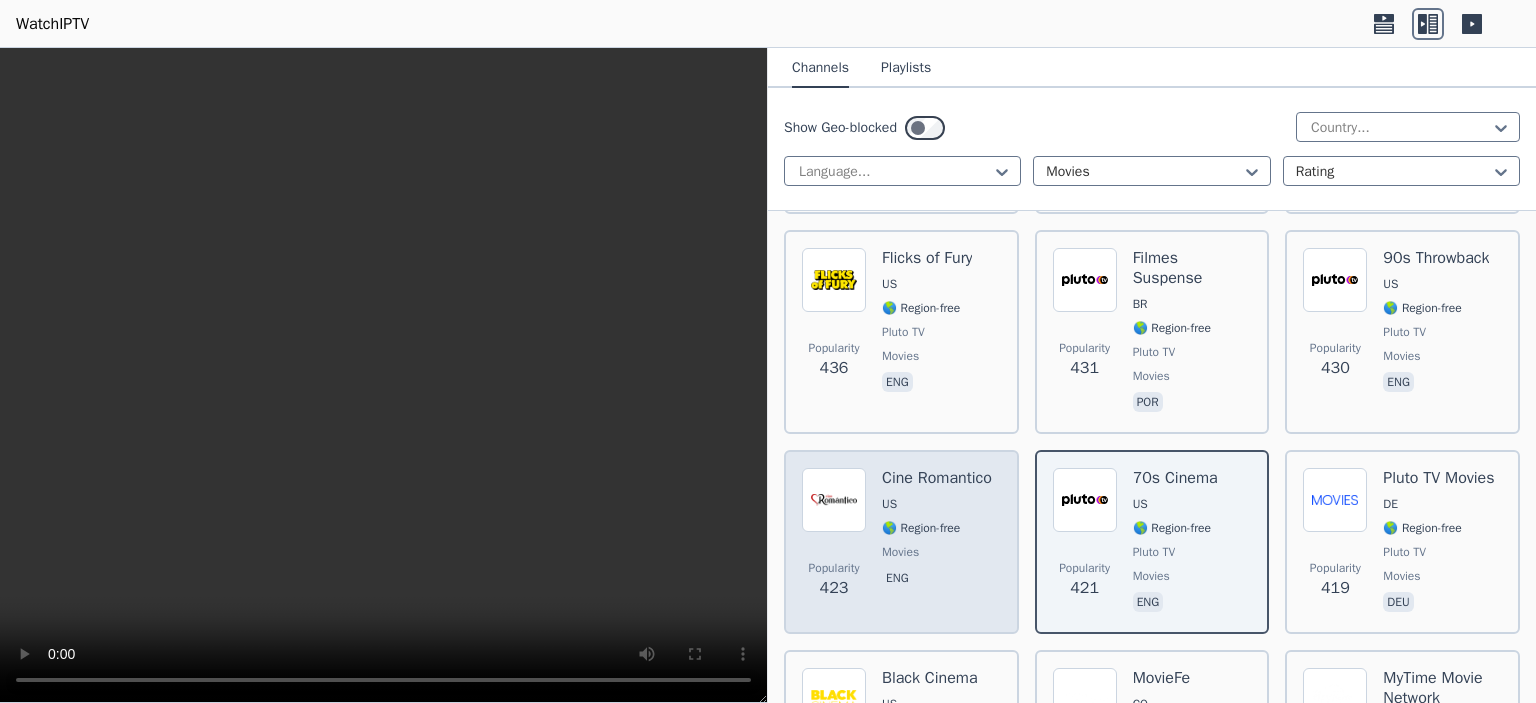 click on "Cine Romantico US 🌎 Region-free movies eng" at bounding box center [937, 542] 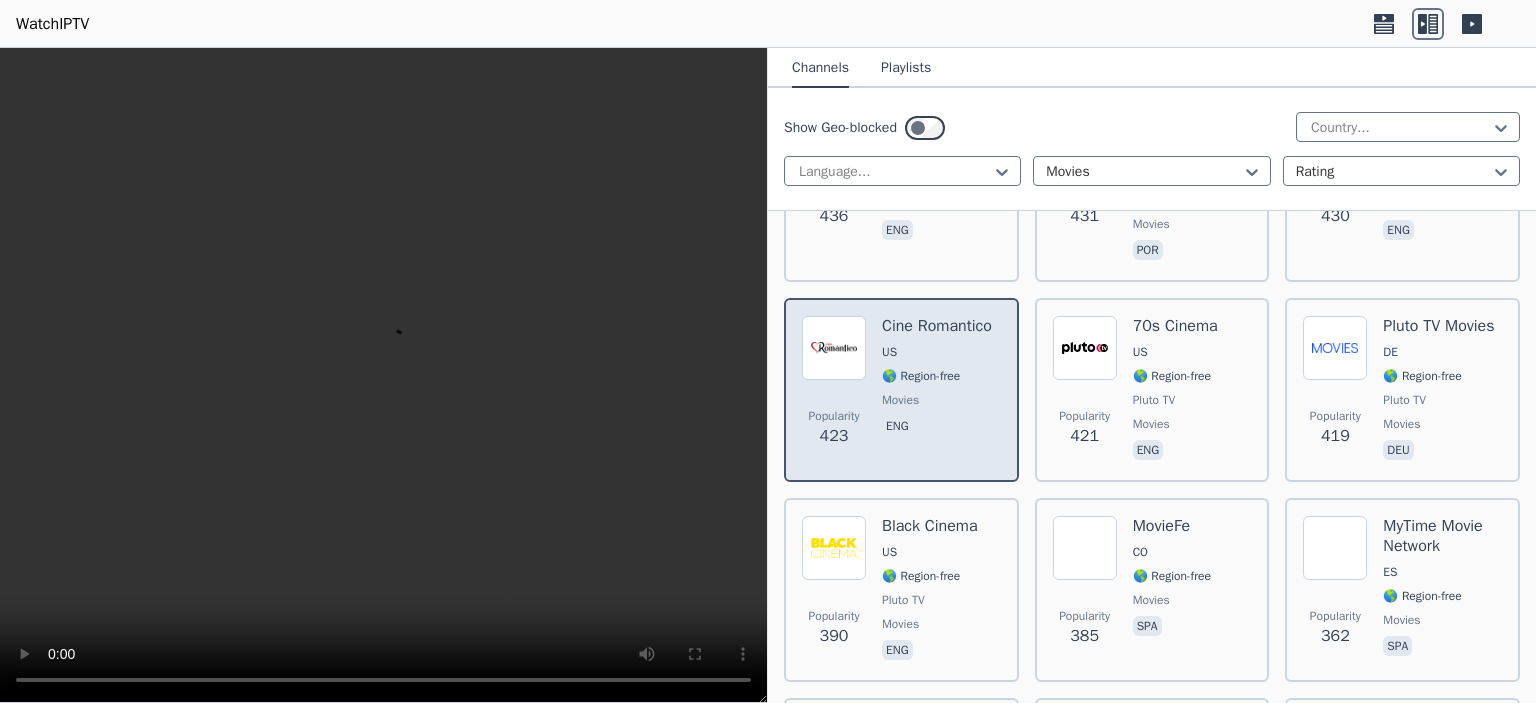 scroll, scrollTop: 1800, scrollLeft: 0, axis: vertical 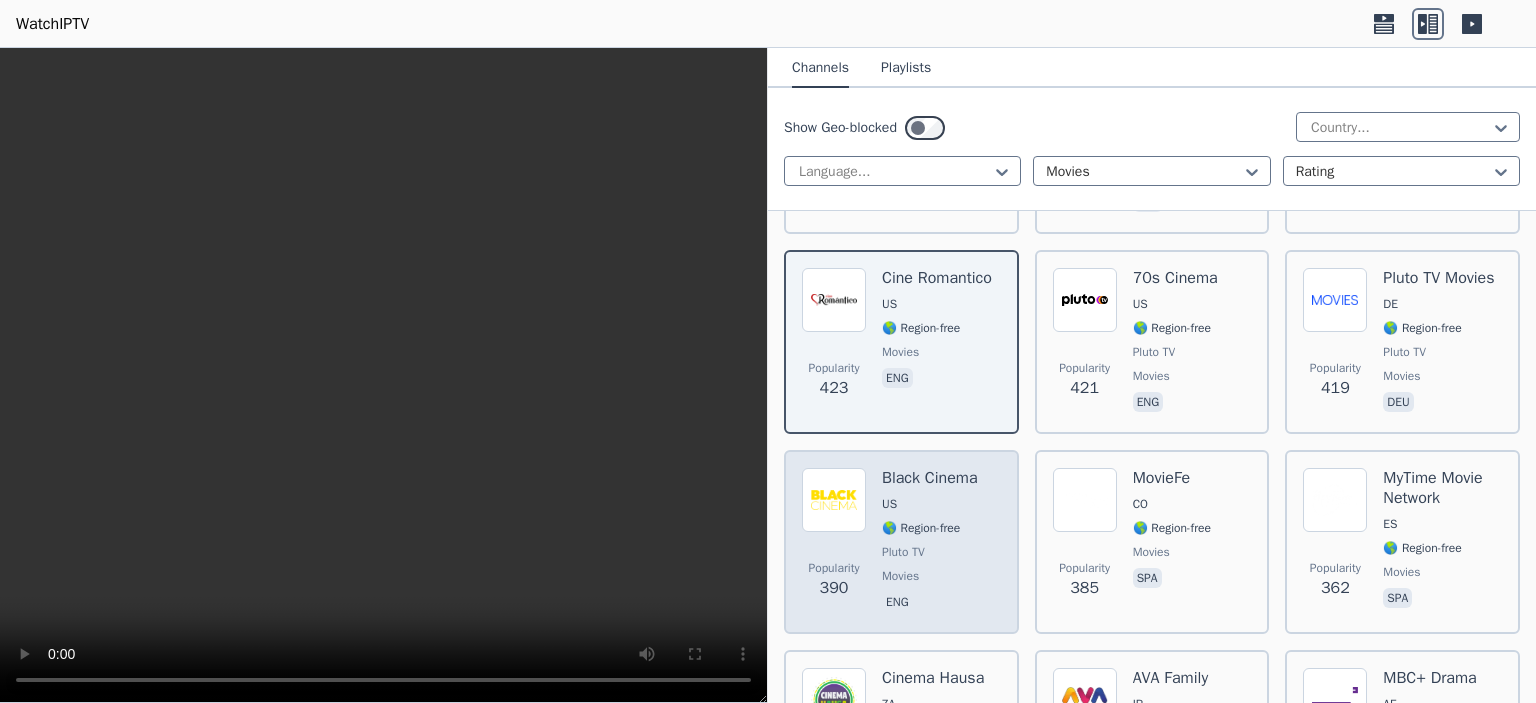 click on "🌎 Region-free" at bounding box center [921, 528] 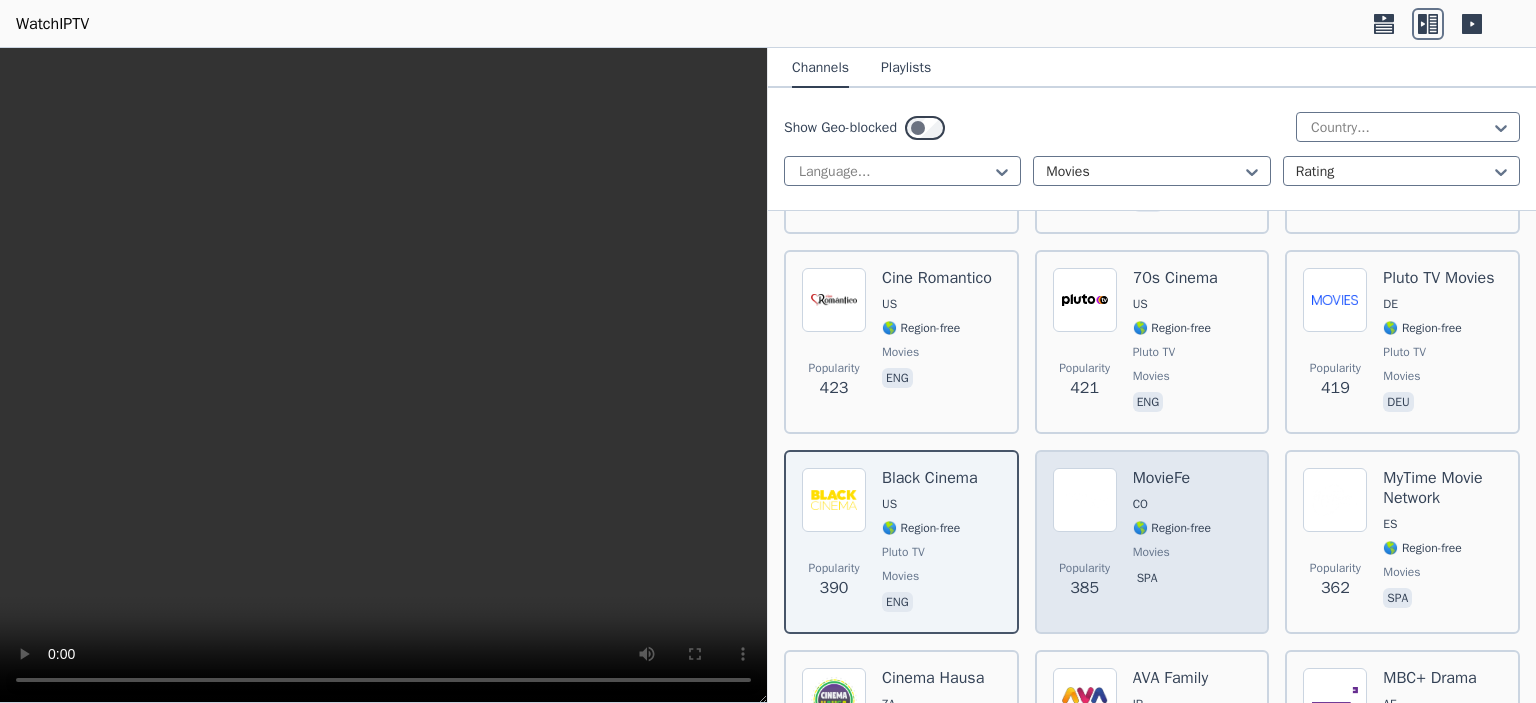 click on "Popularity 385 MovieFe CO 🌎 Region-free movies spa" at bounding box center (1152, 542) 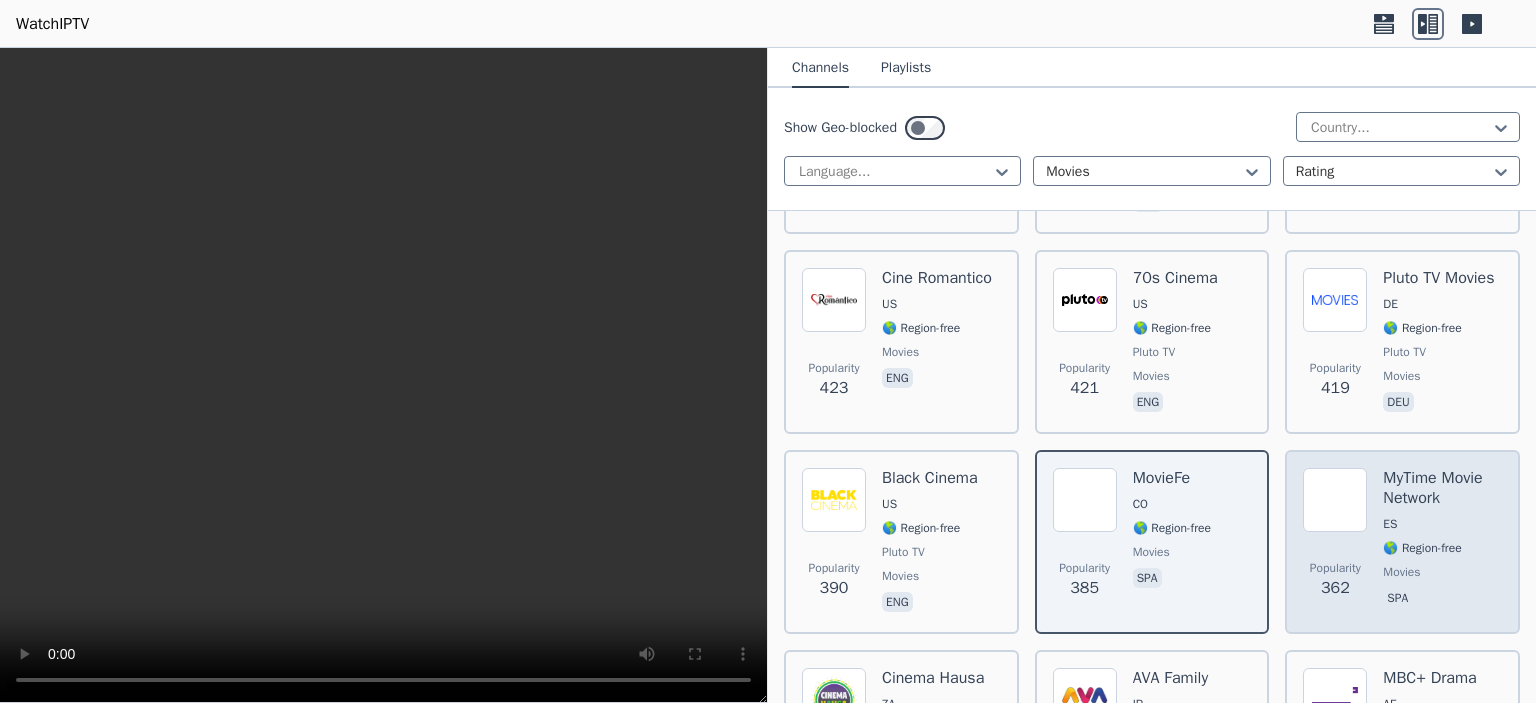 click on "Popularity 362" at bounding box center (1335, 580) 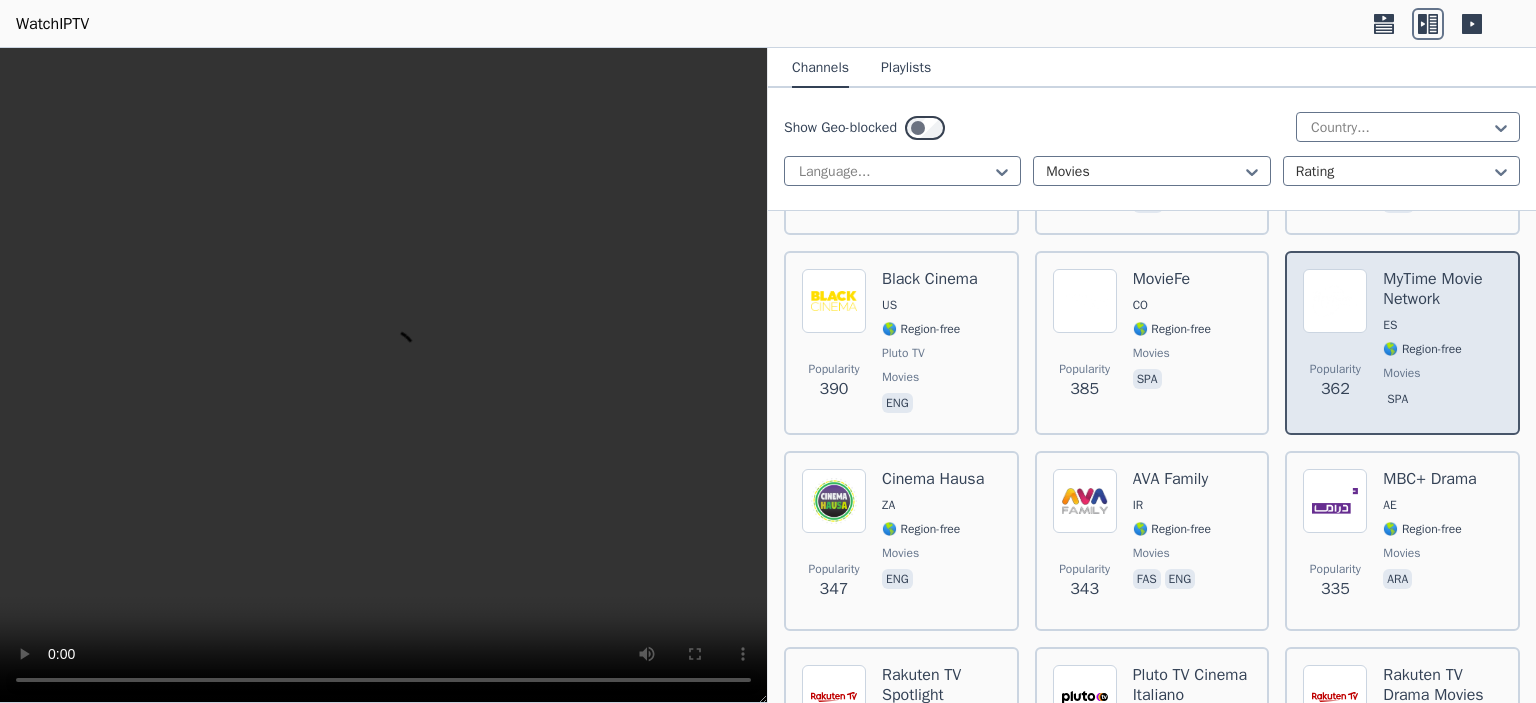 scroll, scrollTop: 2000, scrollLeft: 0, axis: vertical 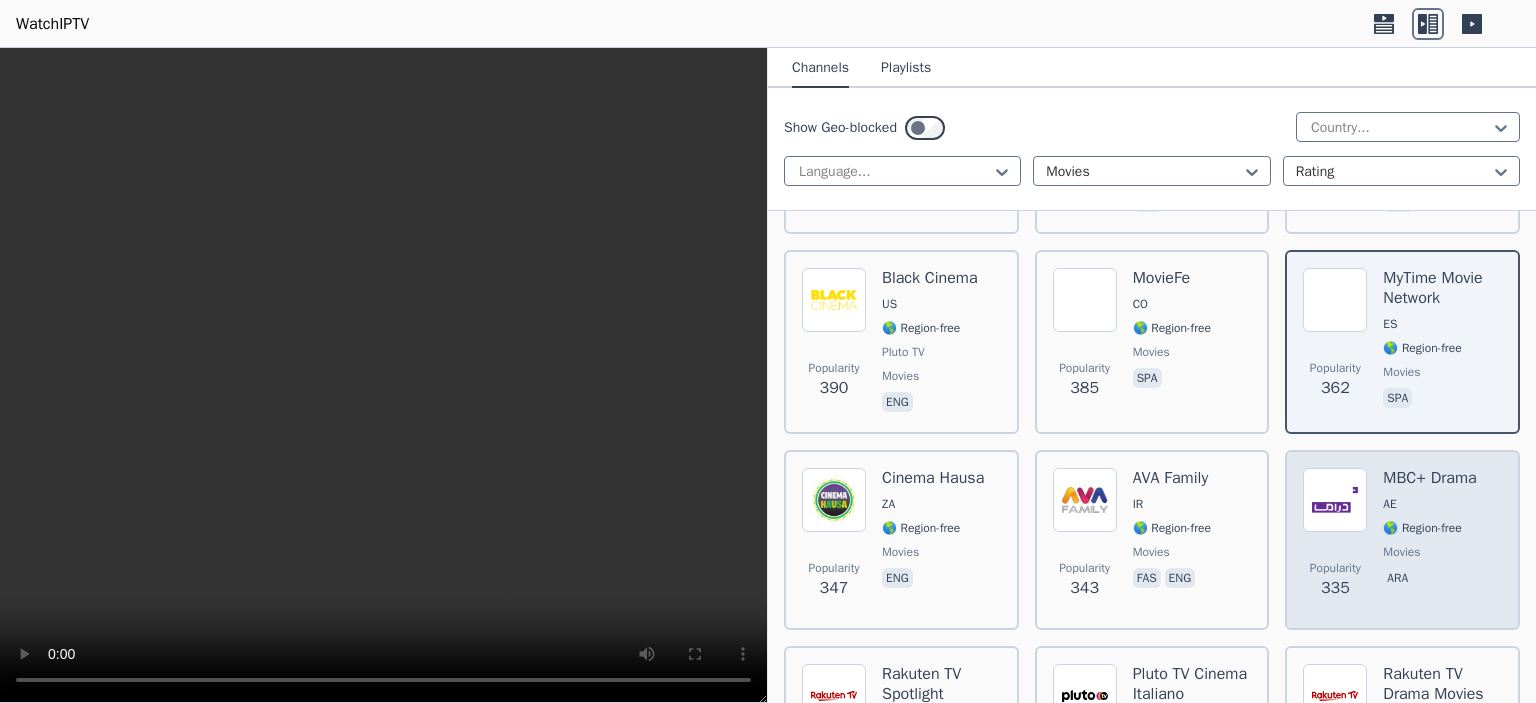 click on "Popularity 335" at bounding box center [1335, 580] 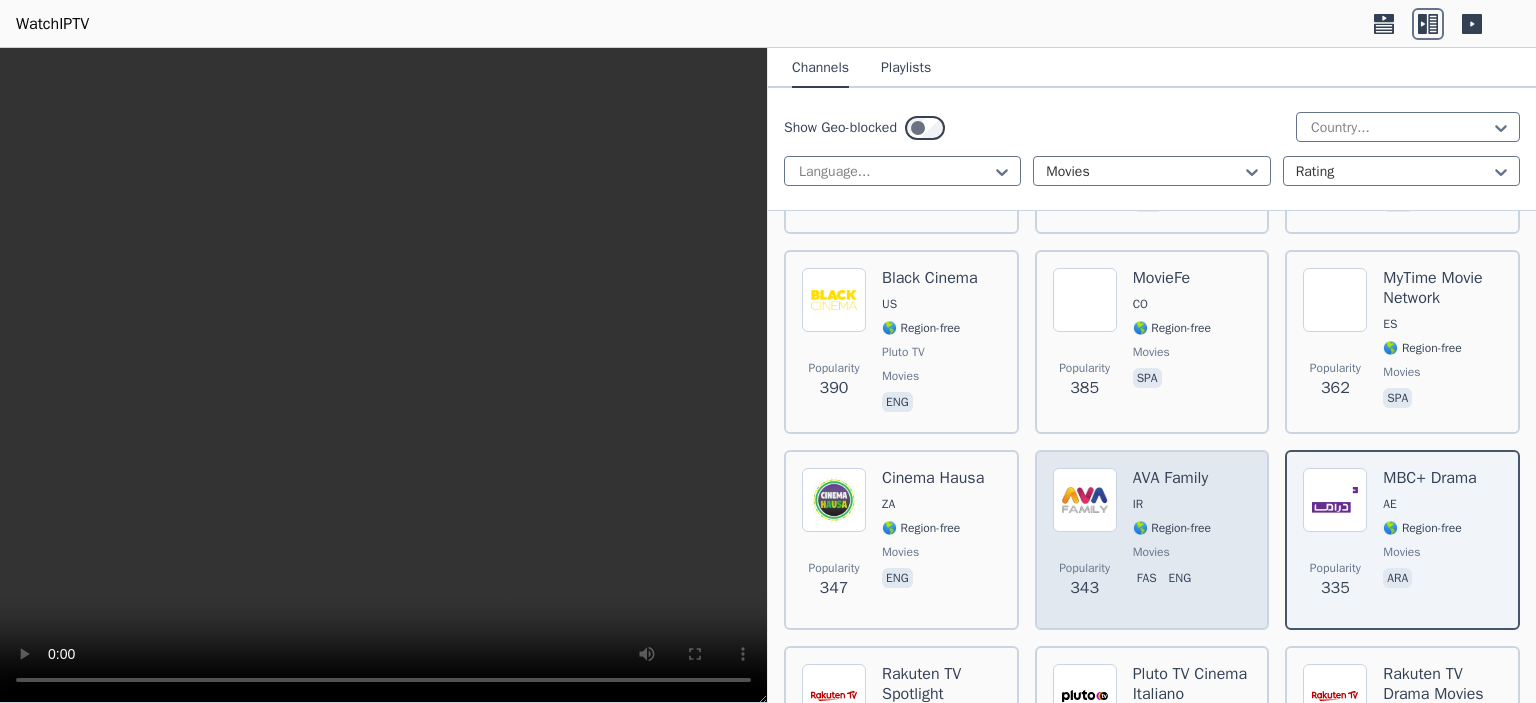 click on "Popularity" at bounding box center [1084, 568] 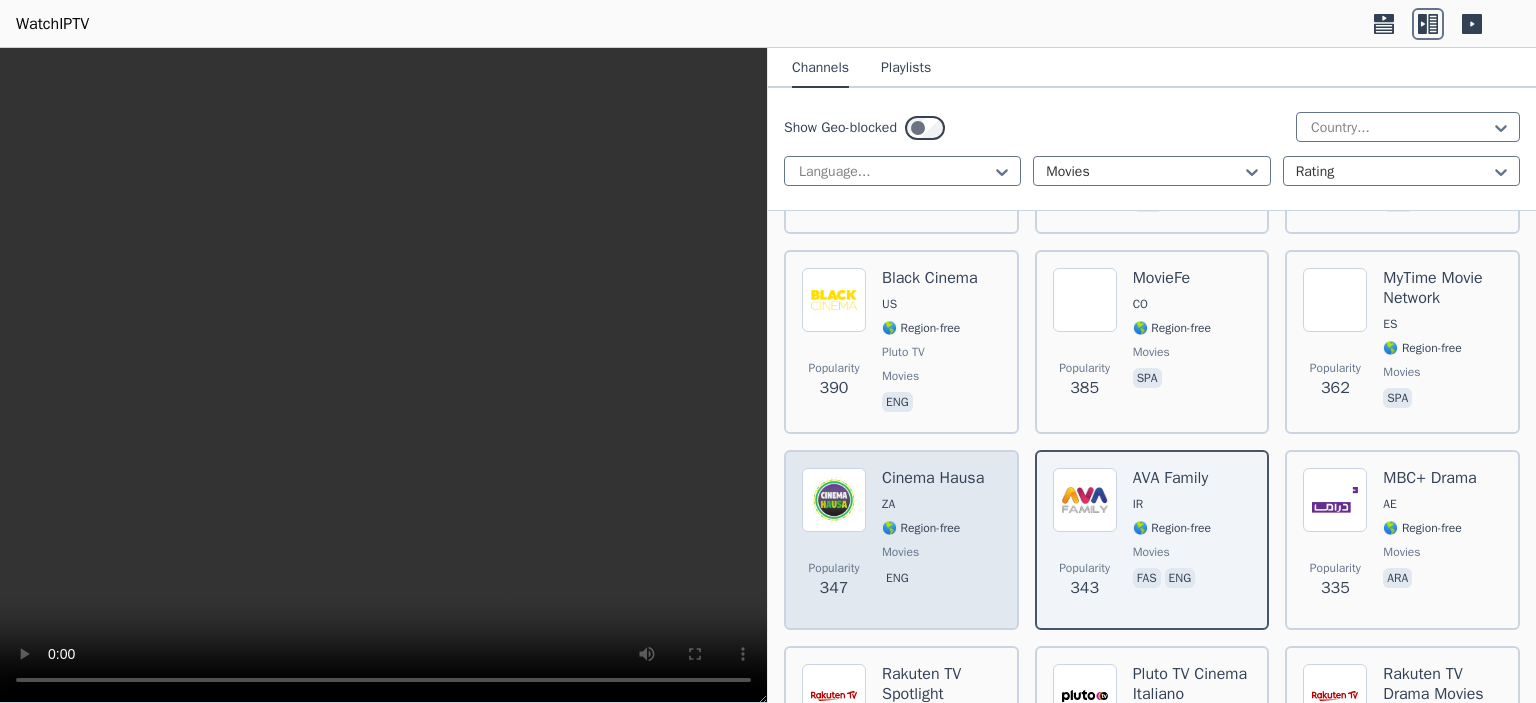click on "eng" at bounding box center [933, 580] 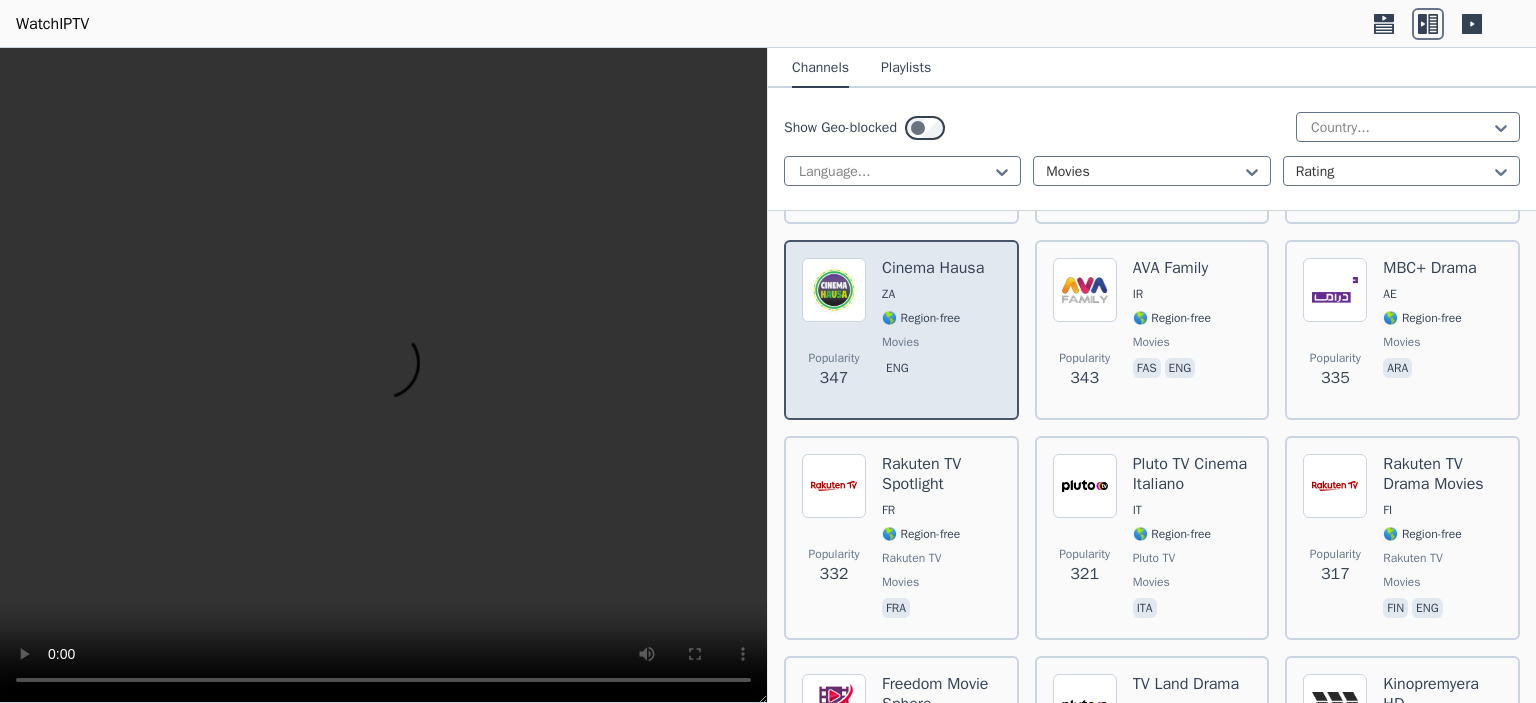 scroll, scrollTop: 2400, scrollLeft: 0, axis: vertical 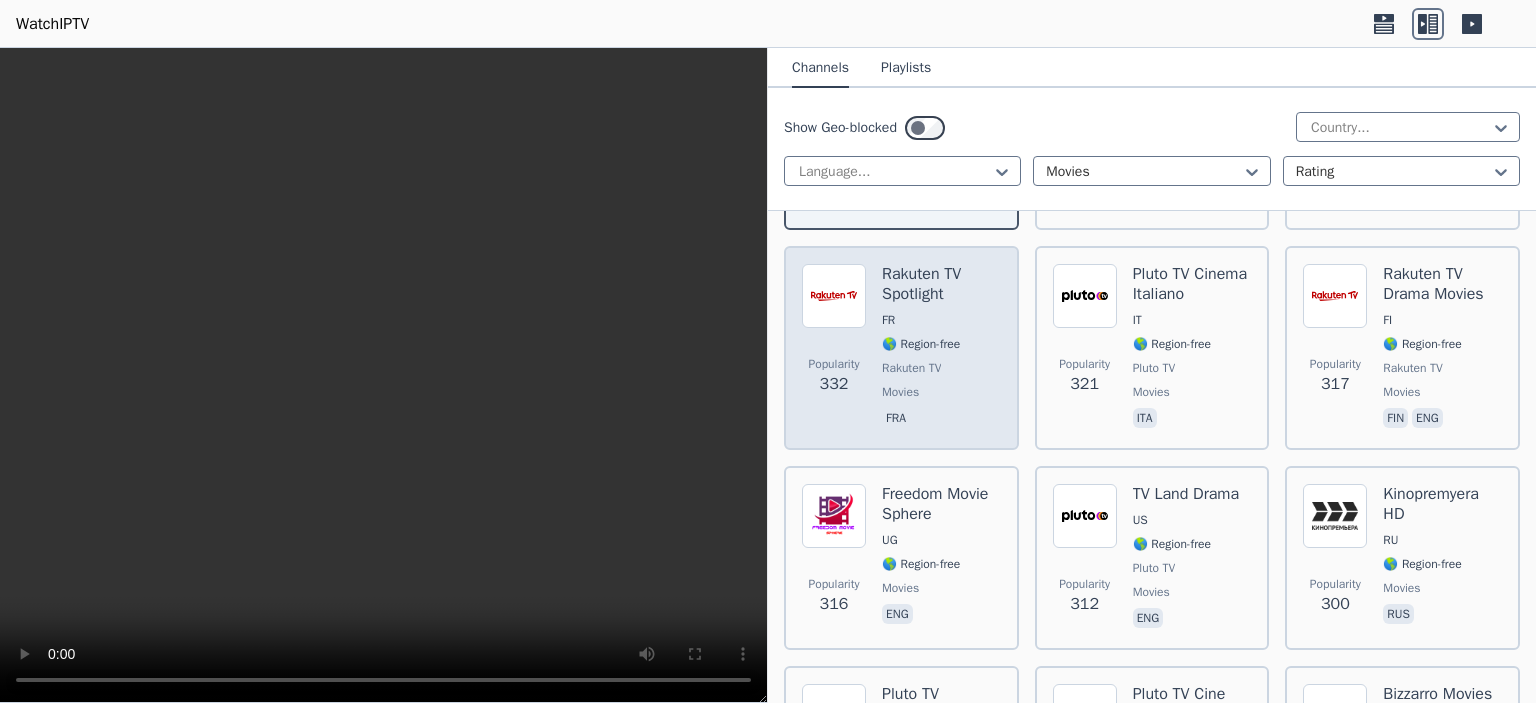 click on "fra" at bounding box center (941, 420) 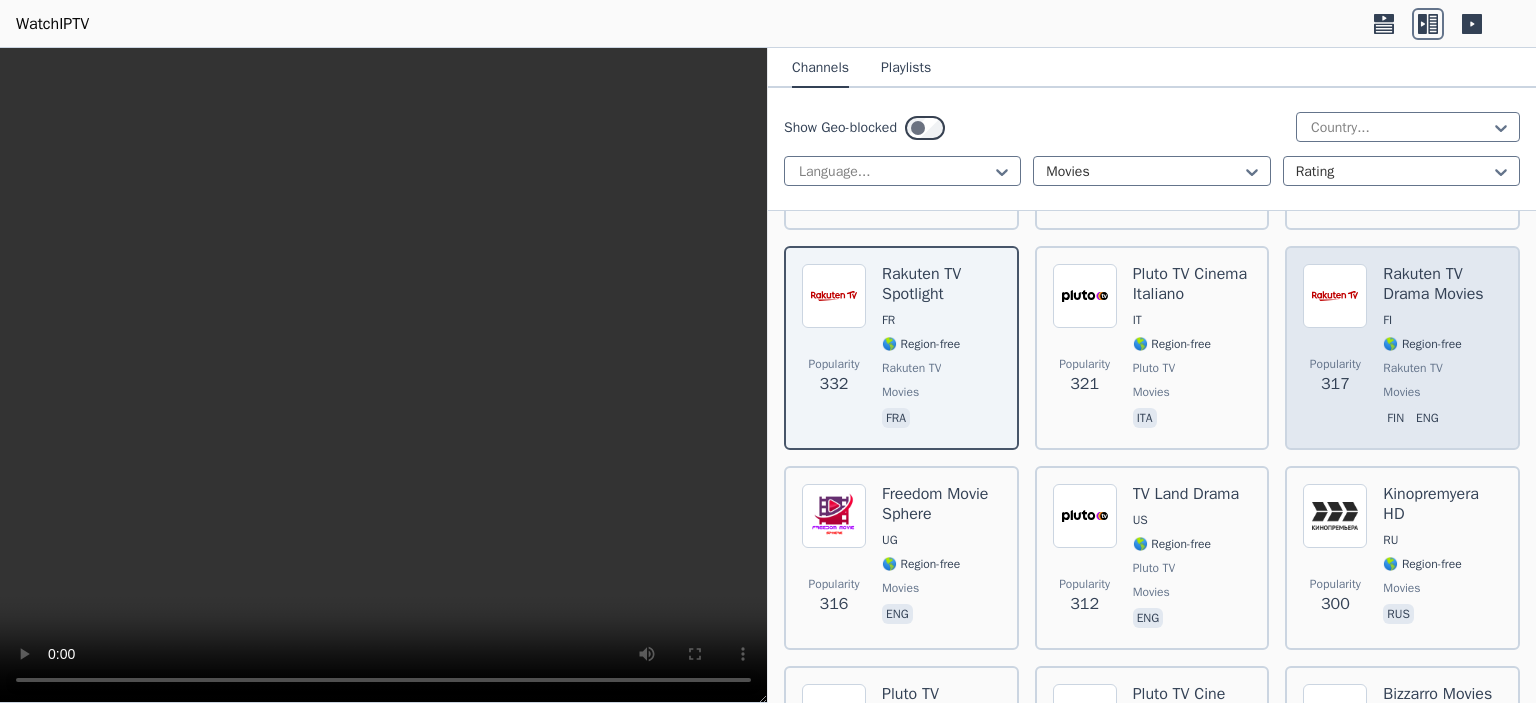 click on "Popularity 317 Rakuten TV Drama Movies FI 🌎 Region-free Rakuten TV movies fin eng" at bounding box center (1402, 348) 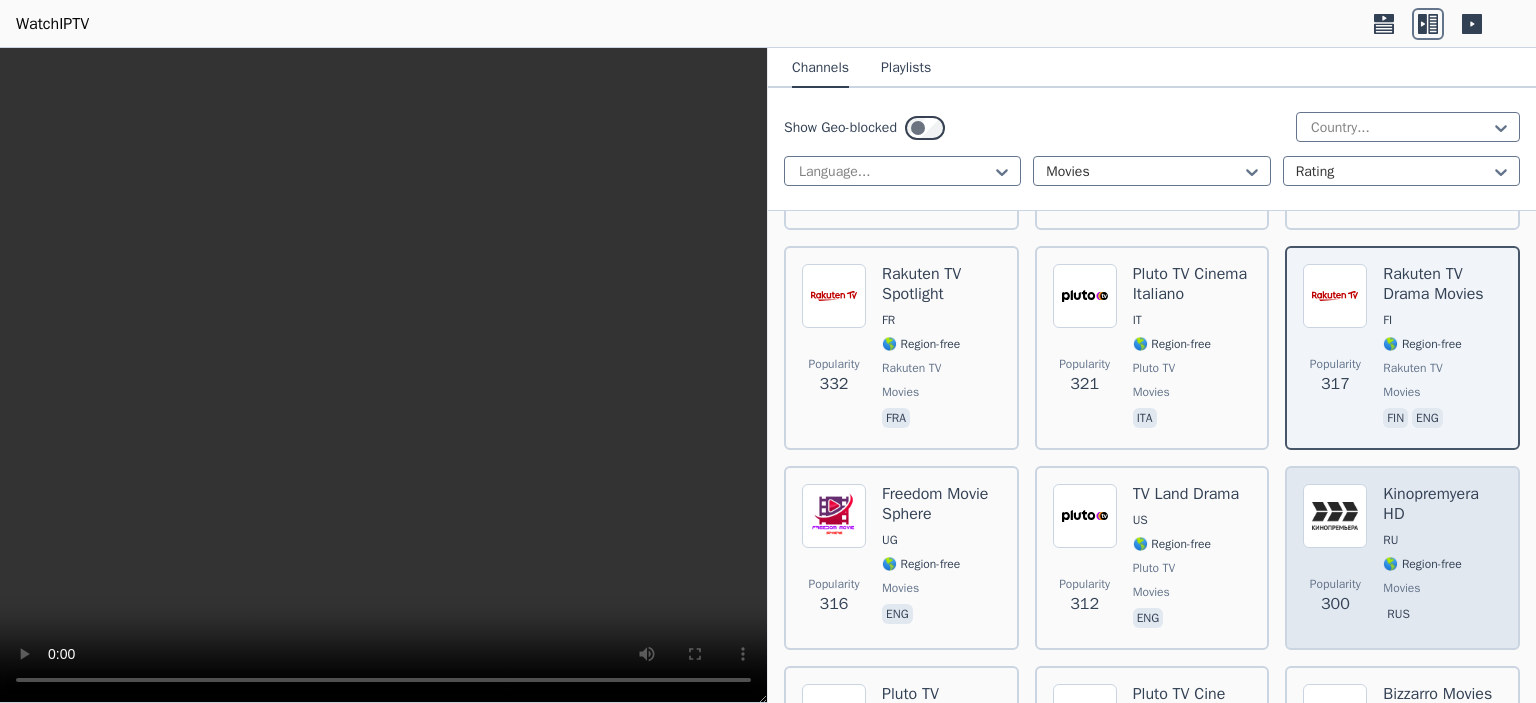 click on "🌎 Region-free" at bounding box center (1422, 564) 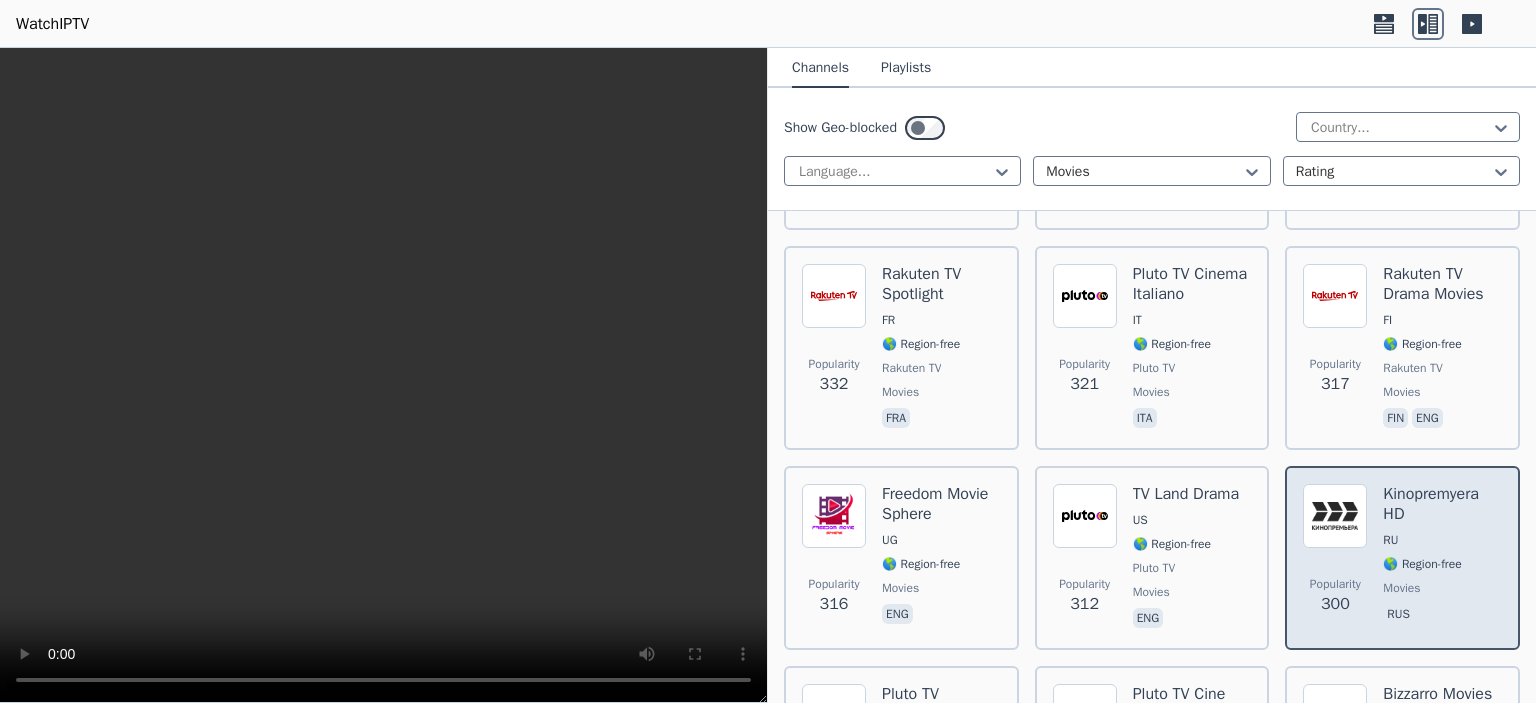 click on "RU" at bounding box center [1442, 540] 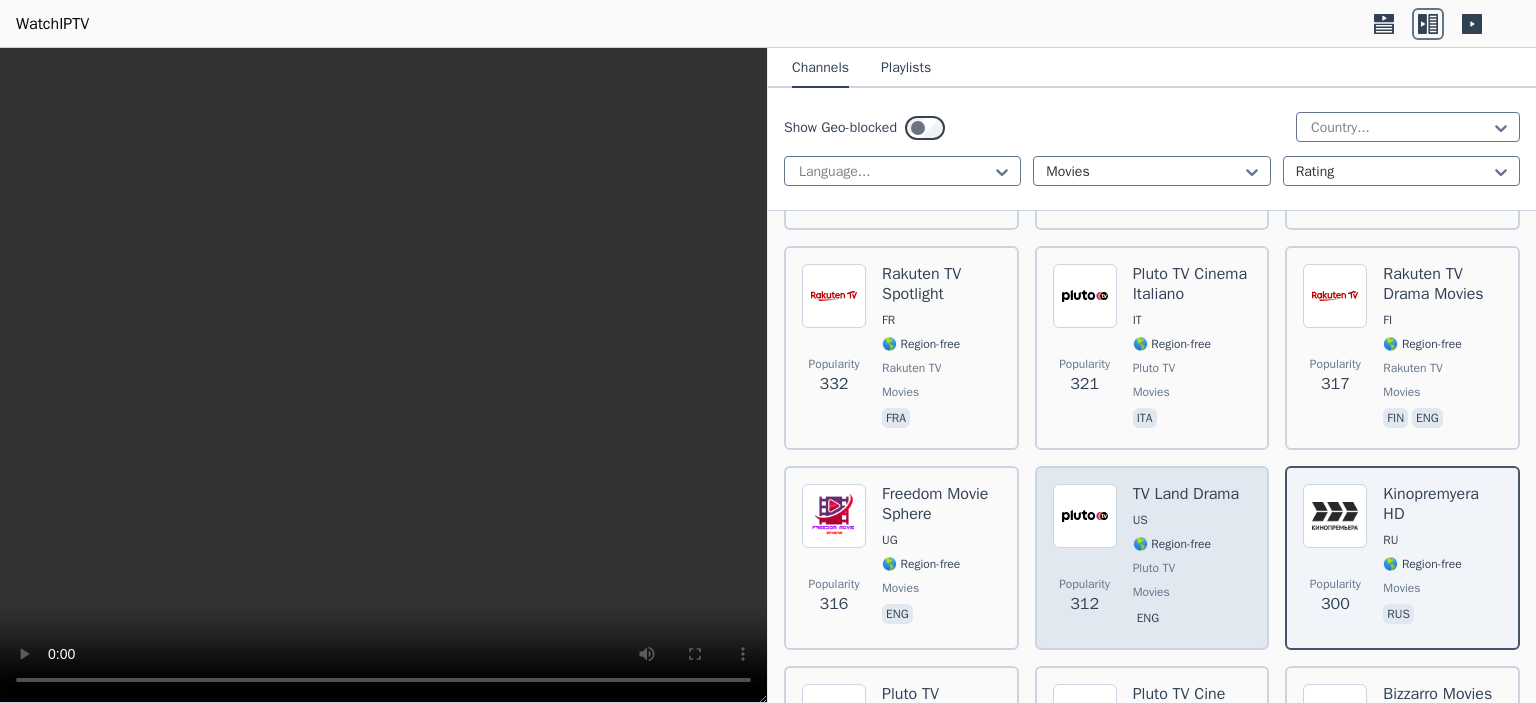 click on "TV Land Drama US 🌎 Region-free Pluto TV movies eng" at bounding box center (1186, 558) 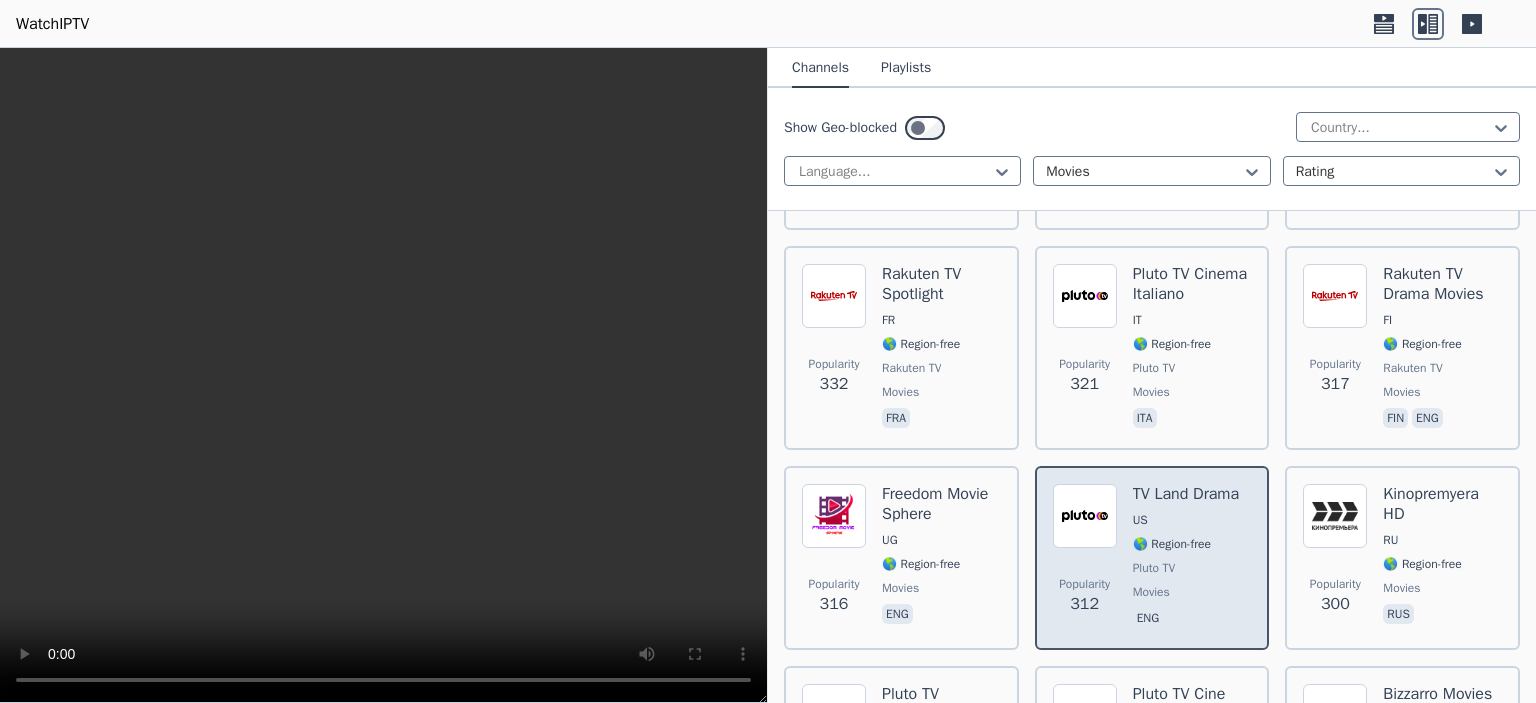 click on "TV Land Drama US 🌎 Region-free Pluto TV movies eng" at bounding box center [1186, 558] 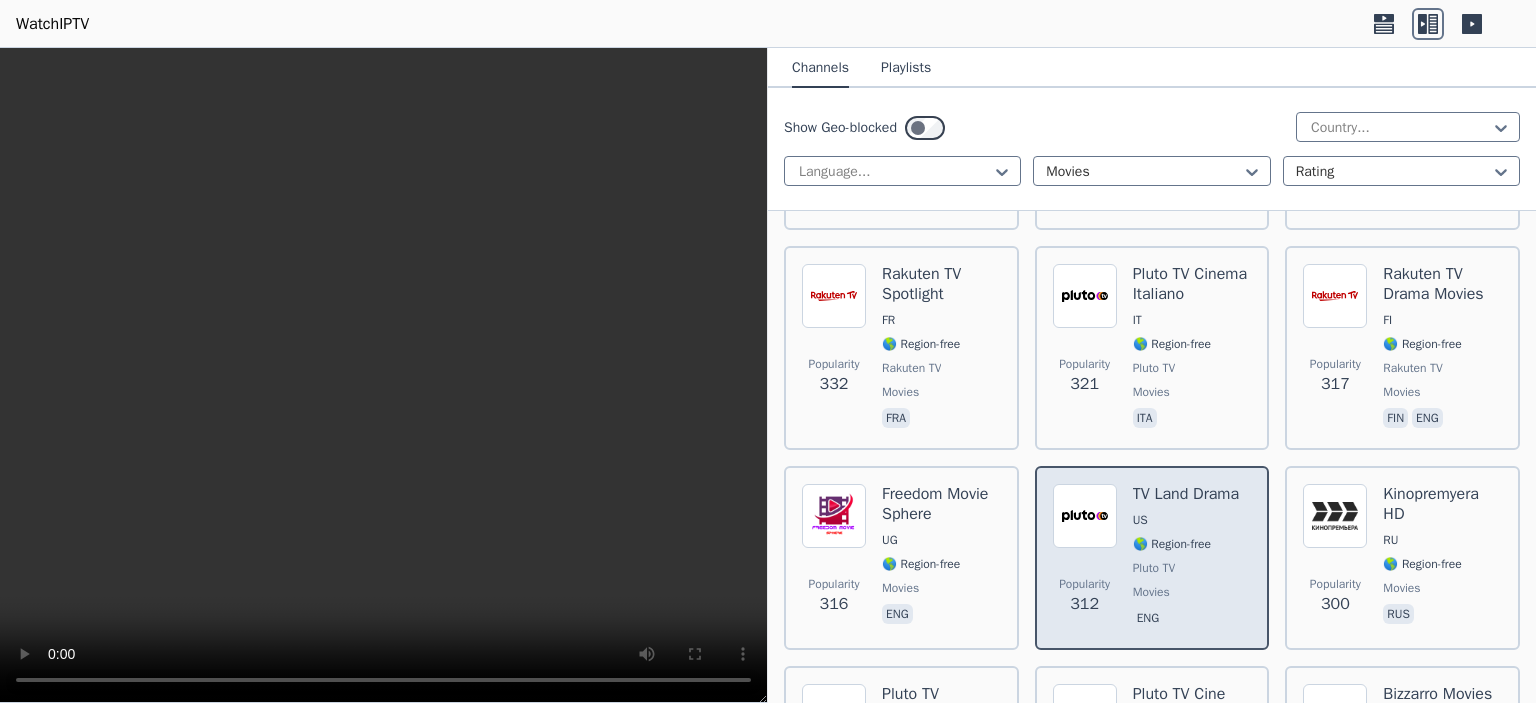 click on "TV Land Drama US 🌎 Region-free Pluto TV movies eng" at bounding box center [1186, 558] 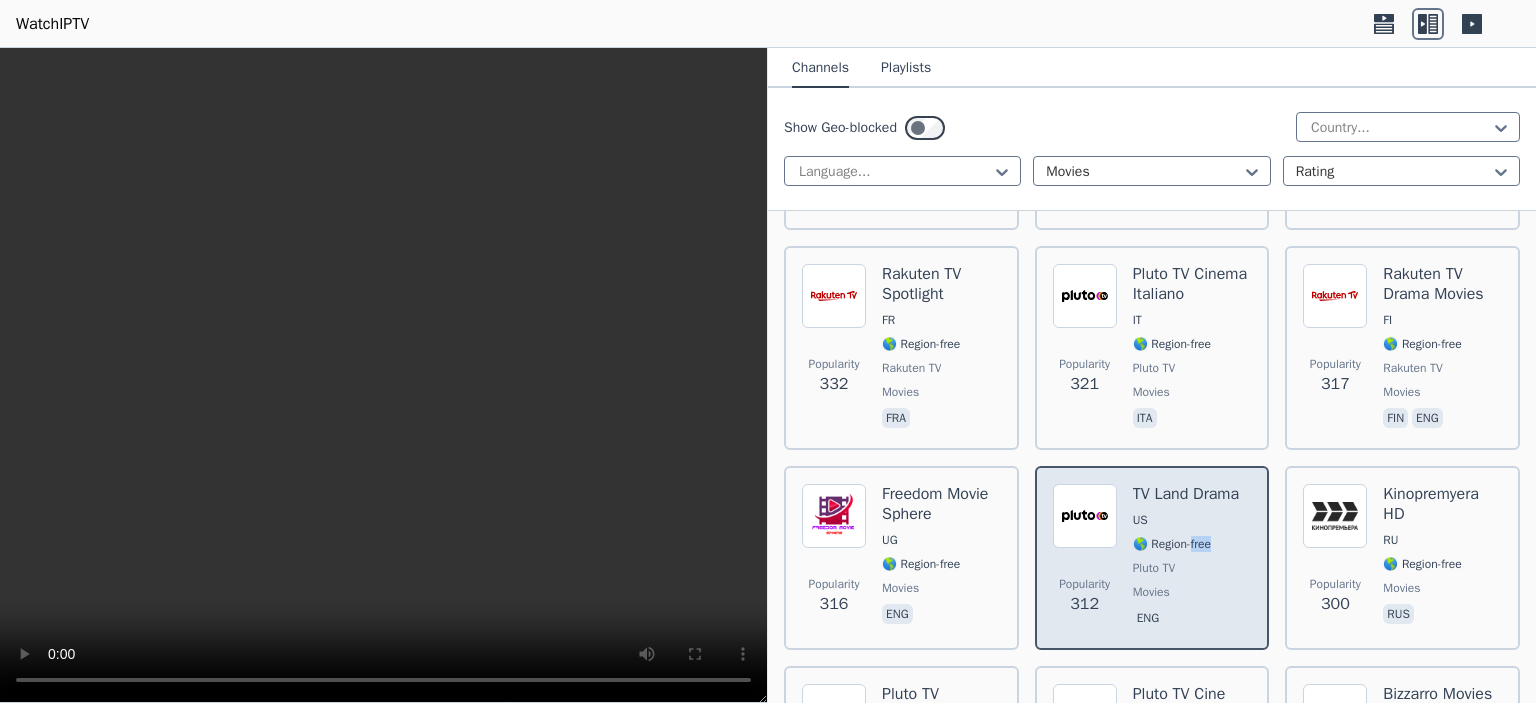 click on "TV Land Drama US 🌎 Region-free Pluto TV movies eng" at bounding box center [1186, 558] 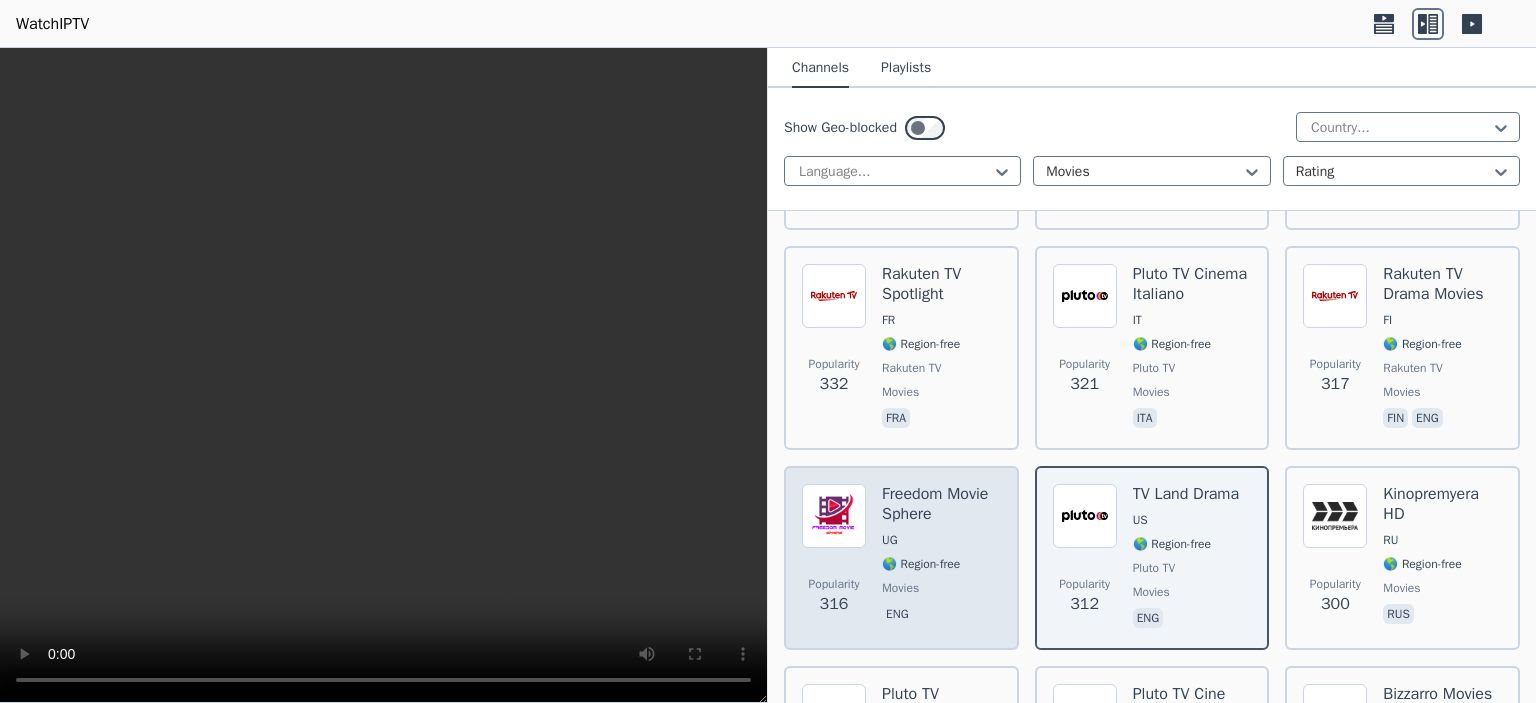 click on "movies" at bounding box center (941, 588) 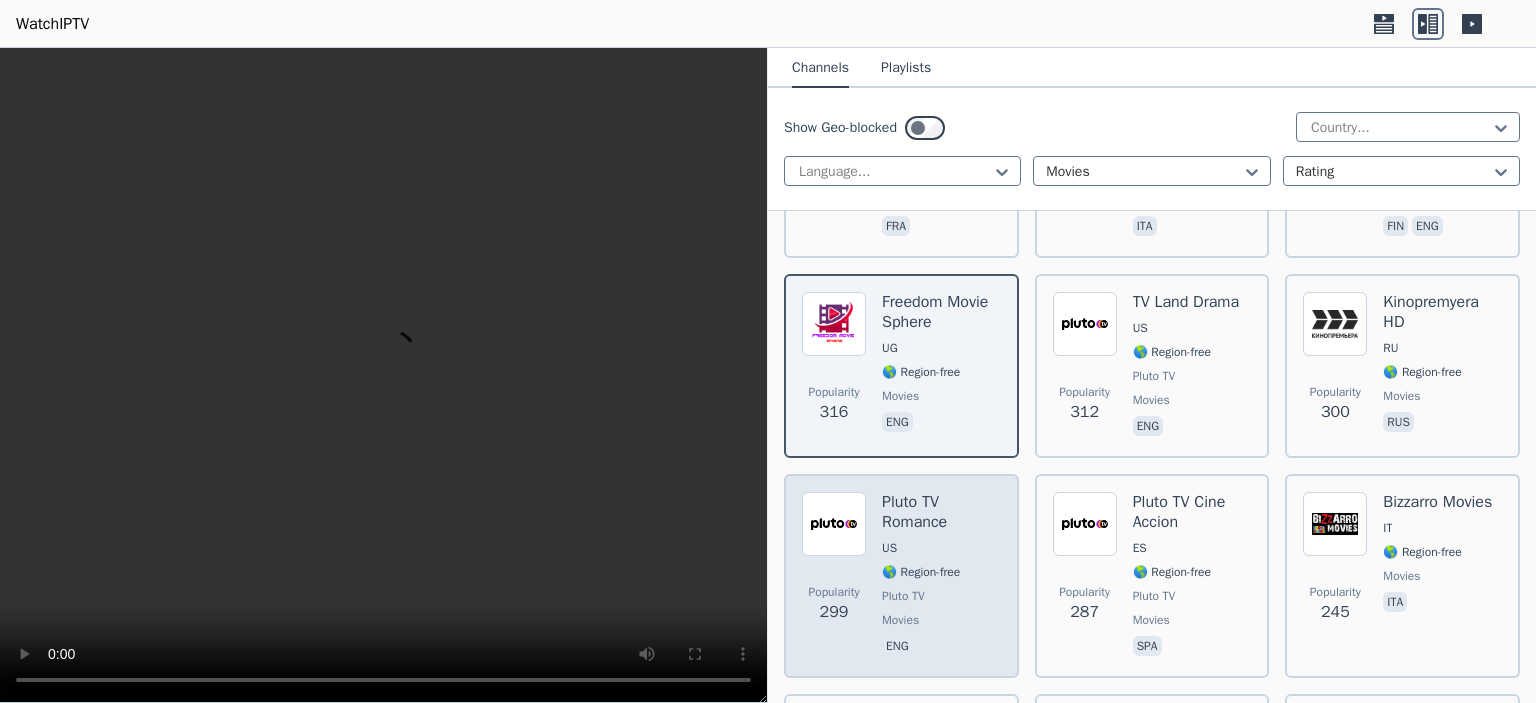 scroll, scrollTop: 2700, scrollLeft: 0, axis: vertical 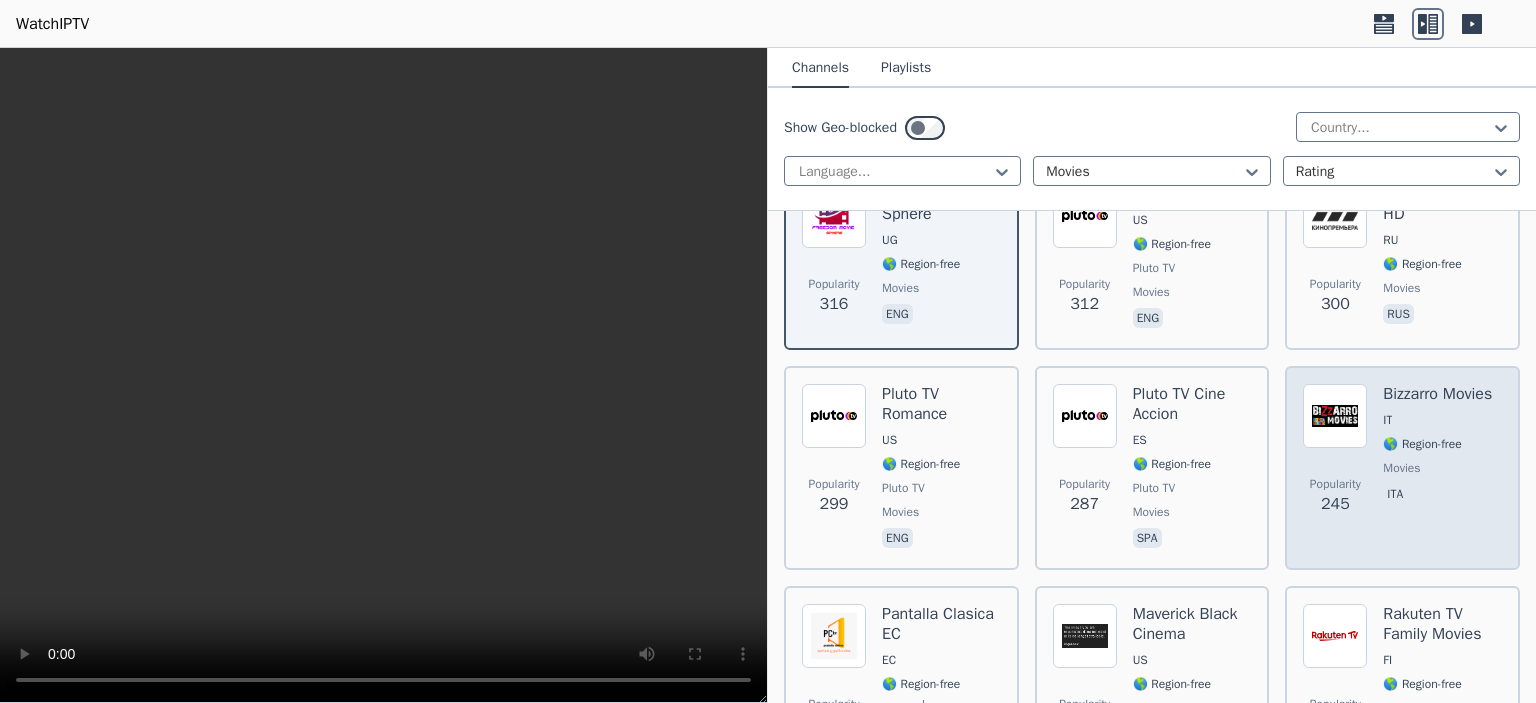 click on "🌎 Region-free" at bounding box center (1422, 444) 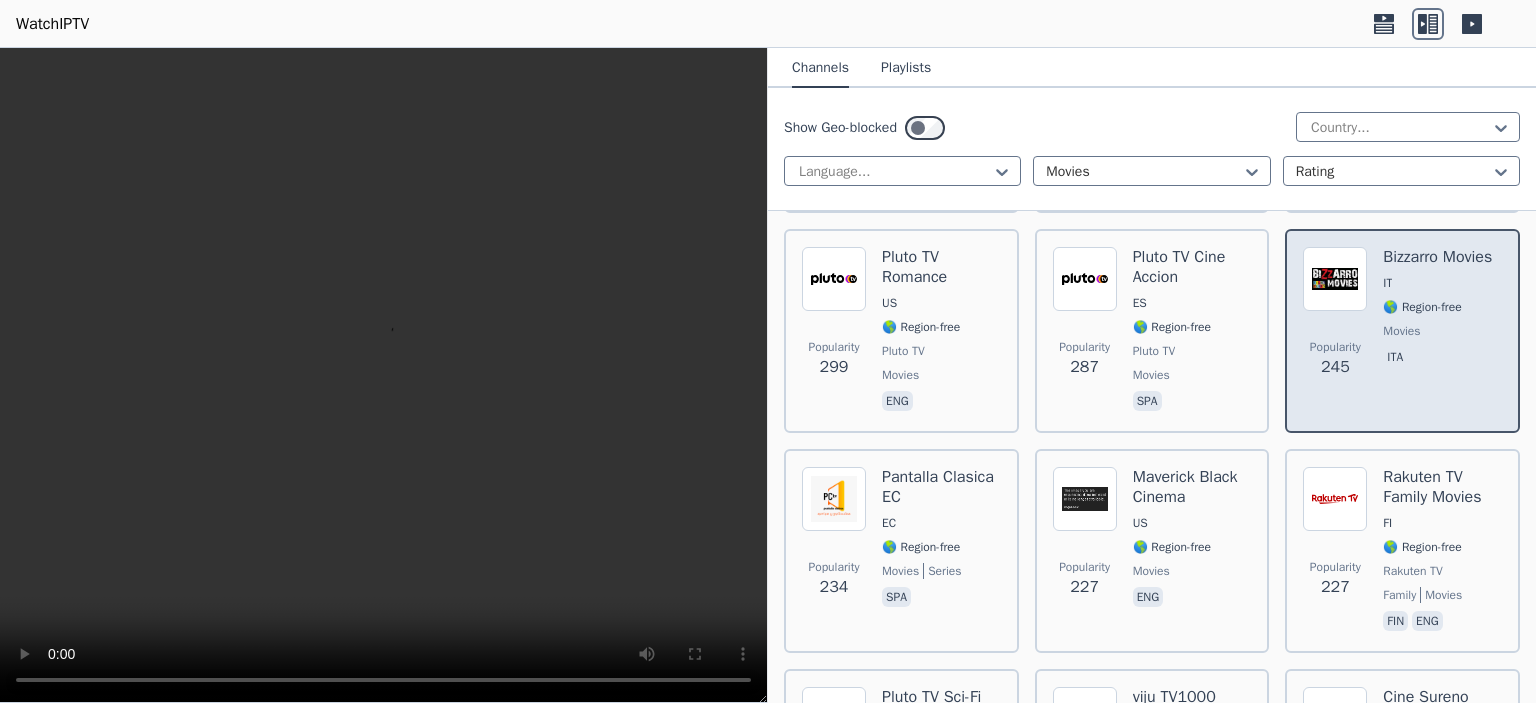 scroll, scrollTop: 3000, scrollLeft: 0, axis: vertical 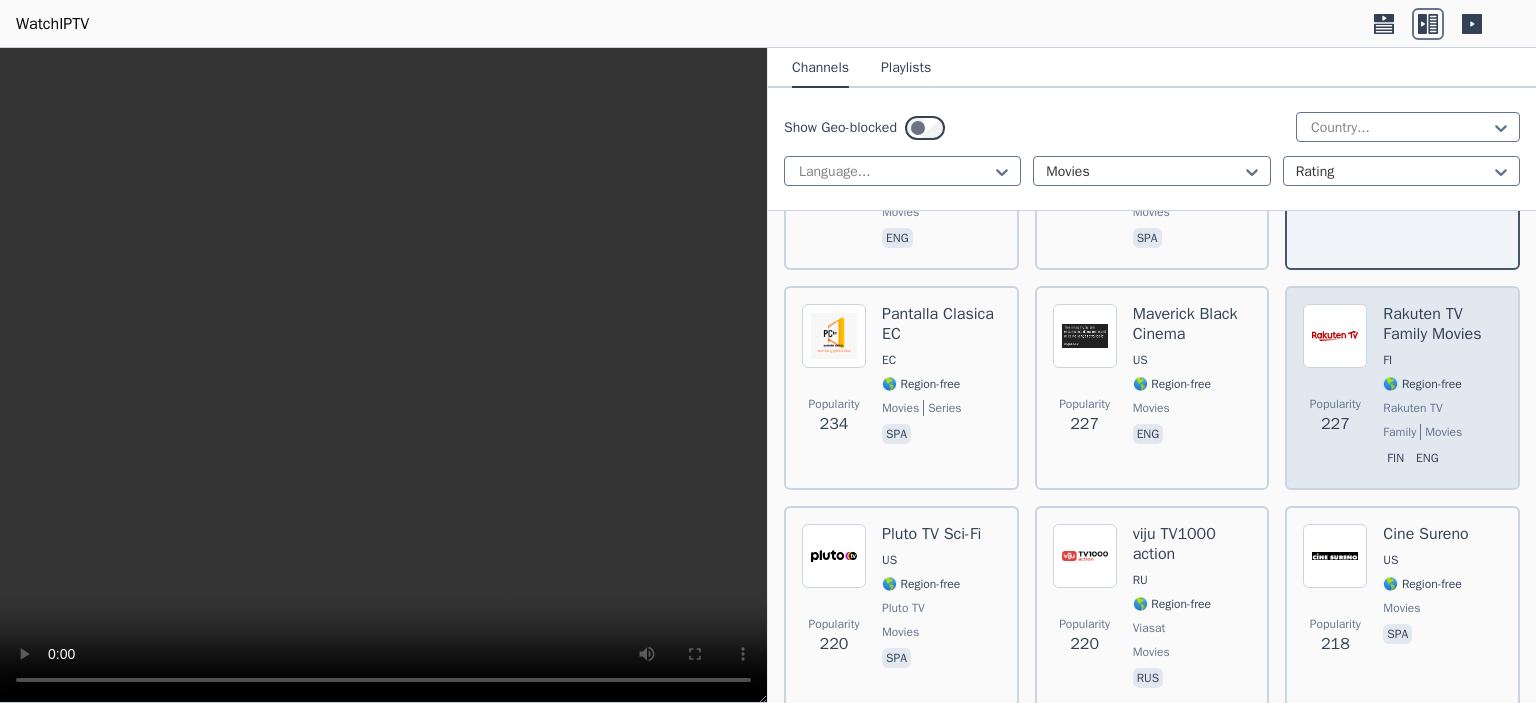 click on "Popularity" at bounding box center (1335, 404) 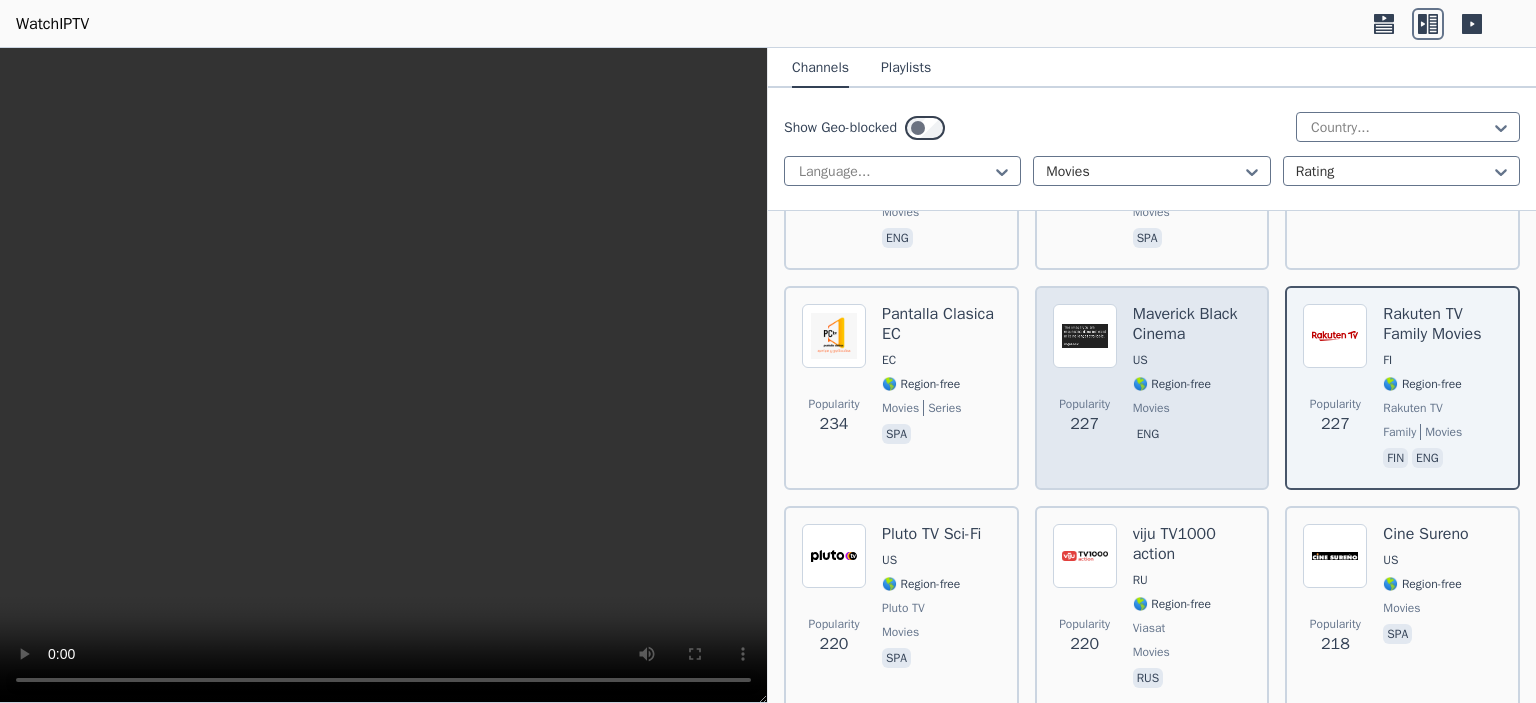 click on "movies" at bounding box center (1151, 408) 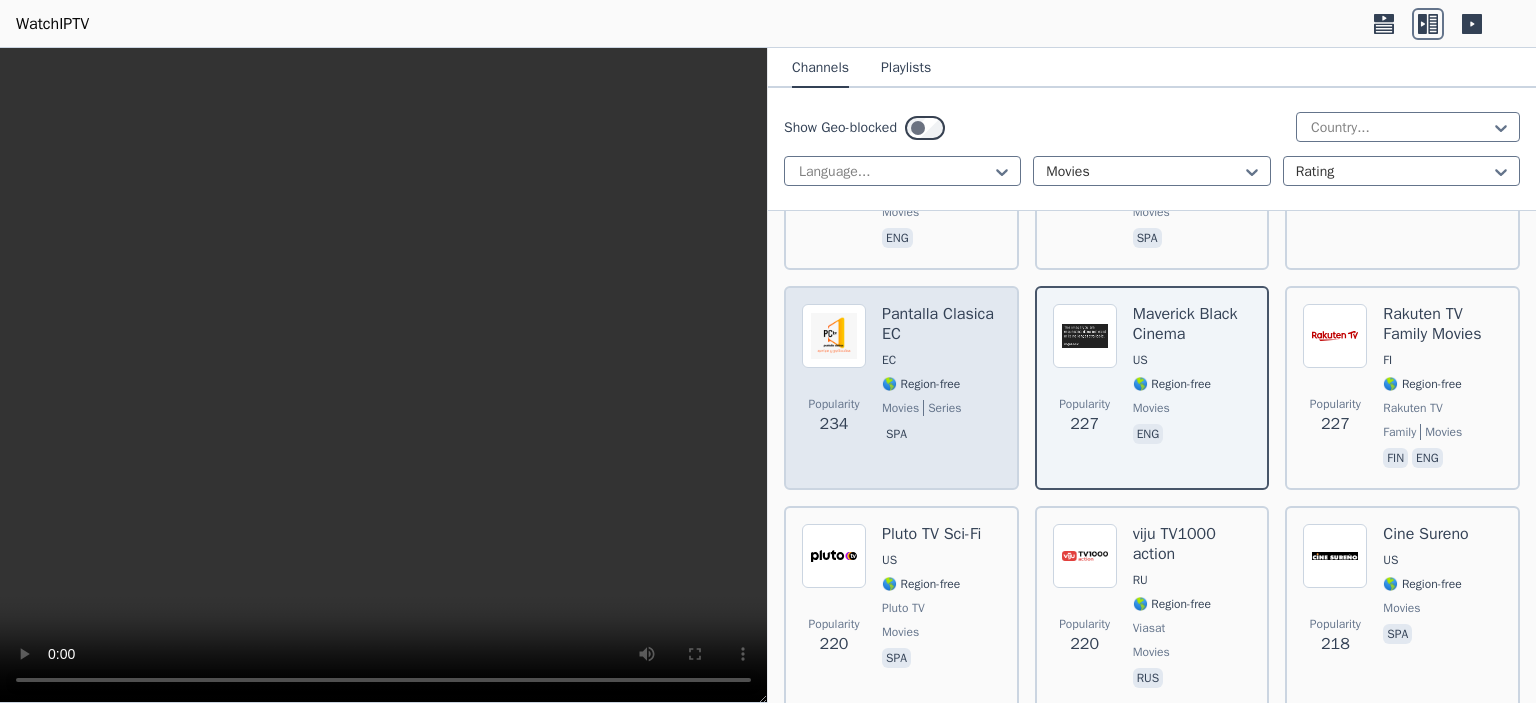 click on "Pantalla Clasica EC EC 🌎 Region-free movies series spa" at bounding box center [941, 388] 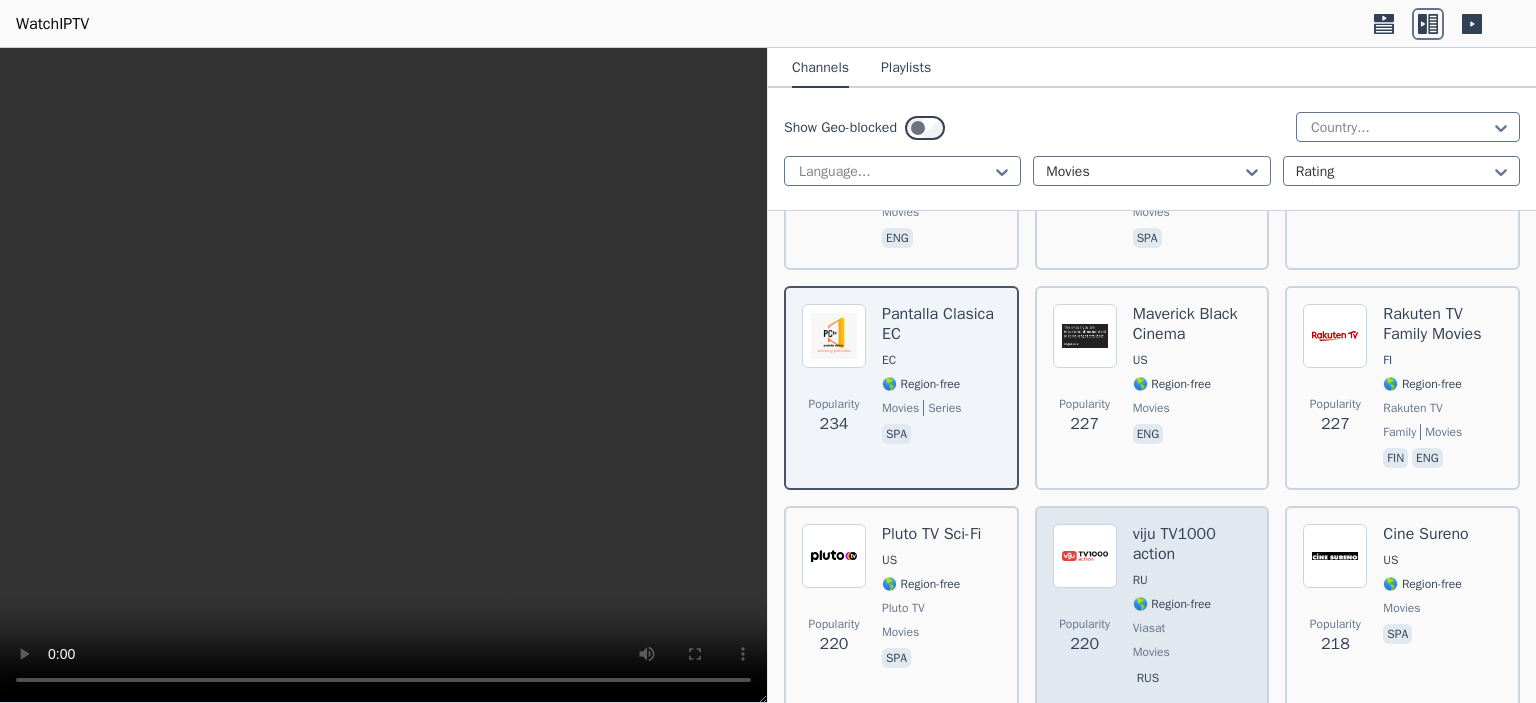 click on "RU" at bounding box center [1192, 580] 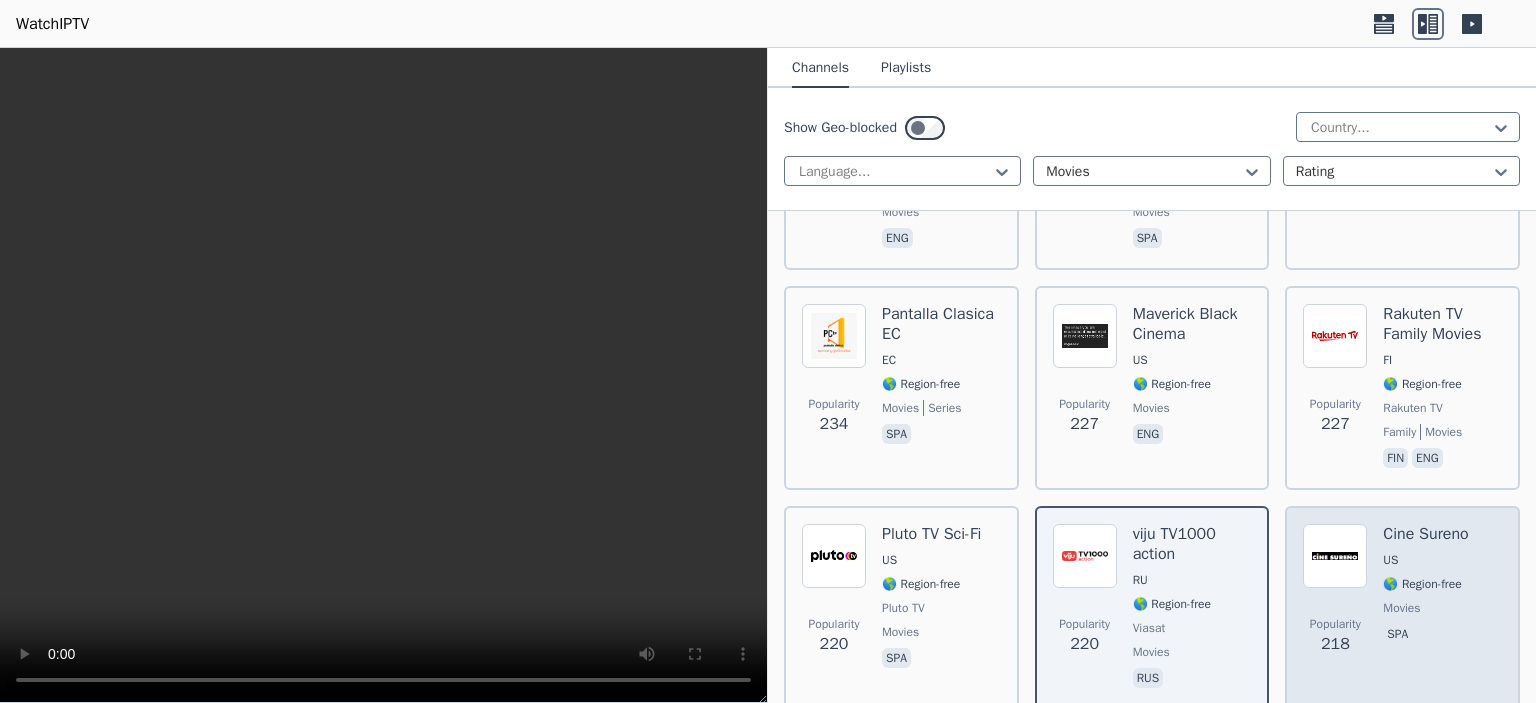 click on "Cine Sureno US 🌎 Region-free movies spa" at bounding box center (1425, 608) 